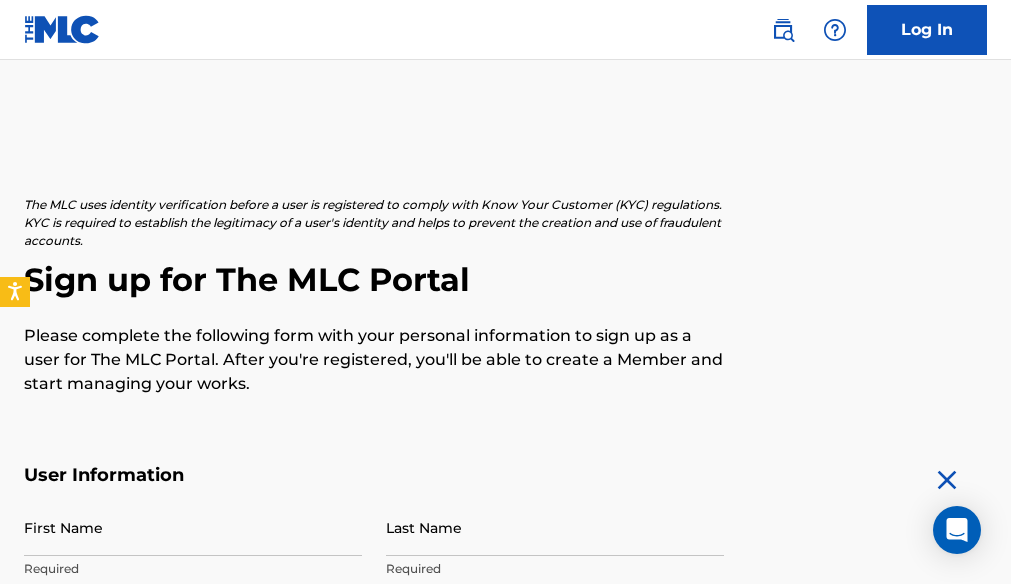 scroll, scrollTop: 265, scrollLeft: 0, axis: vertical 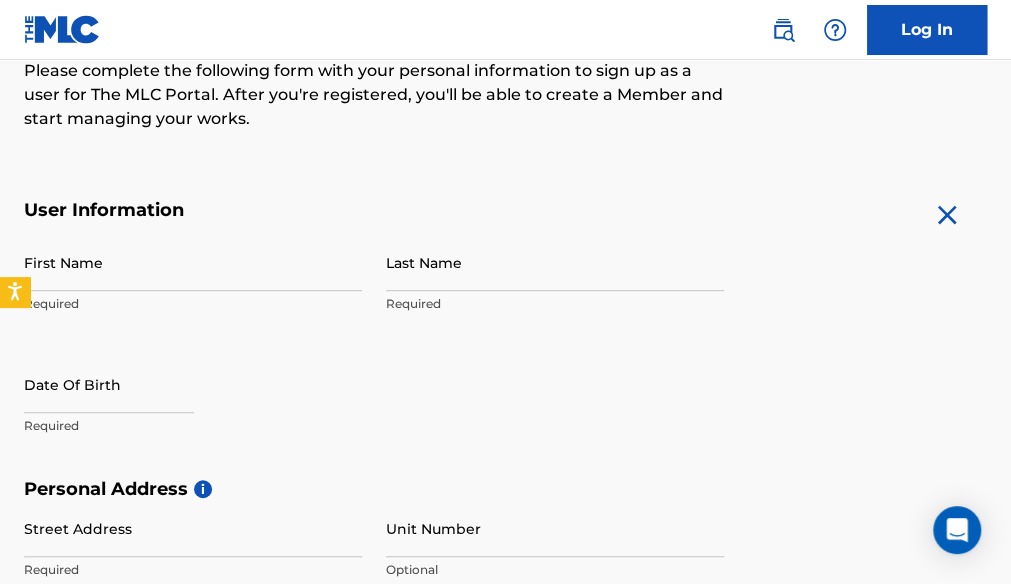 click on "Log In" at bounding box center [927, 30] 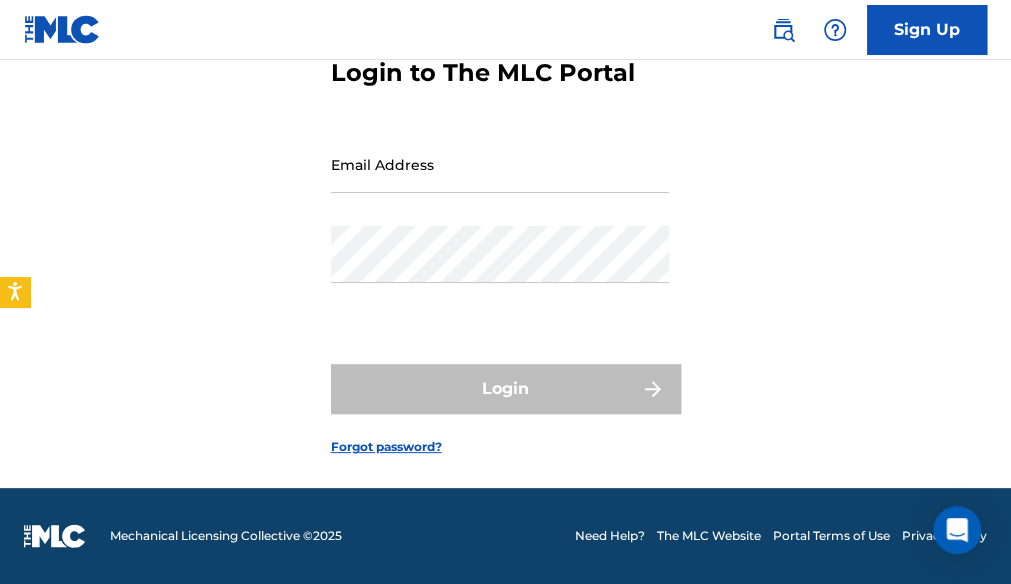 scroll, scrollTop: 0, scrollLeft: 0, axis: both 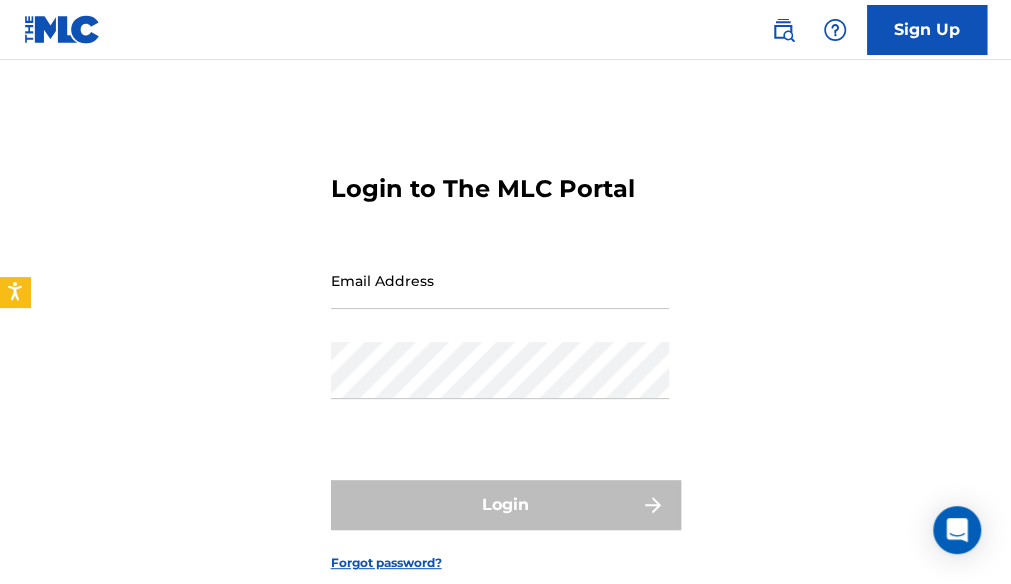 click on "Email Address" at bounding box center [500, 280] 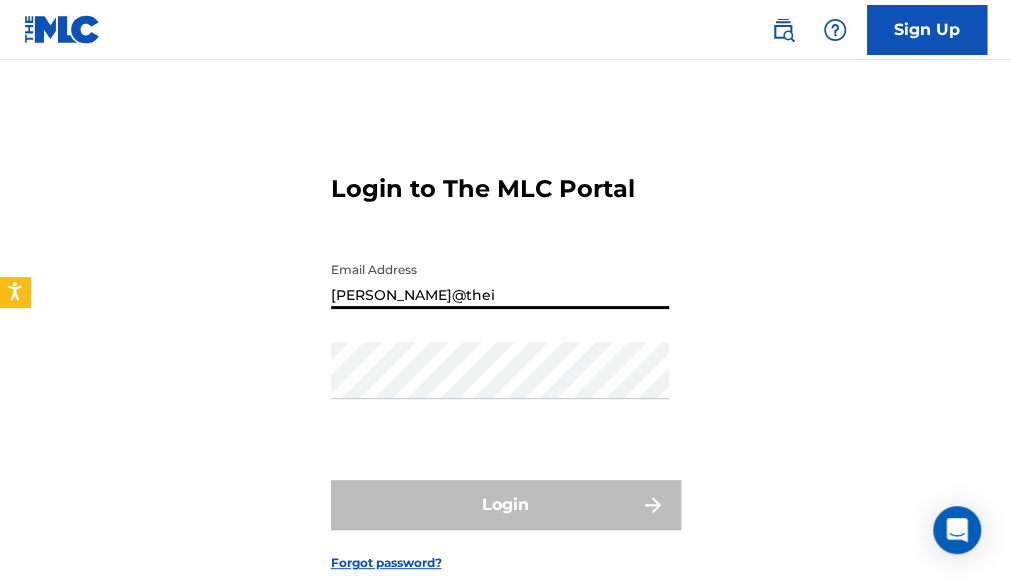 type on "[PERSON_NAME][EMAIL_ADDRESS][DOMAIN_NAME]" 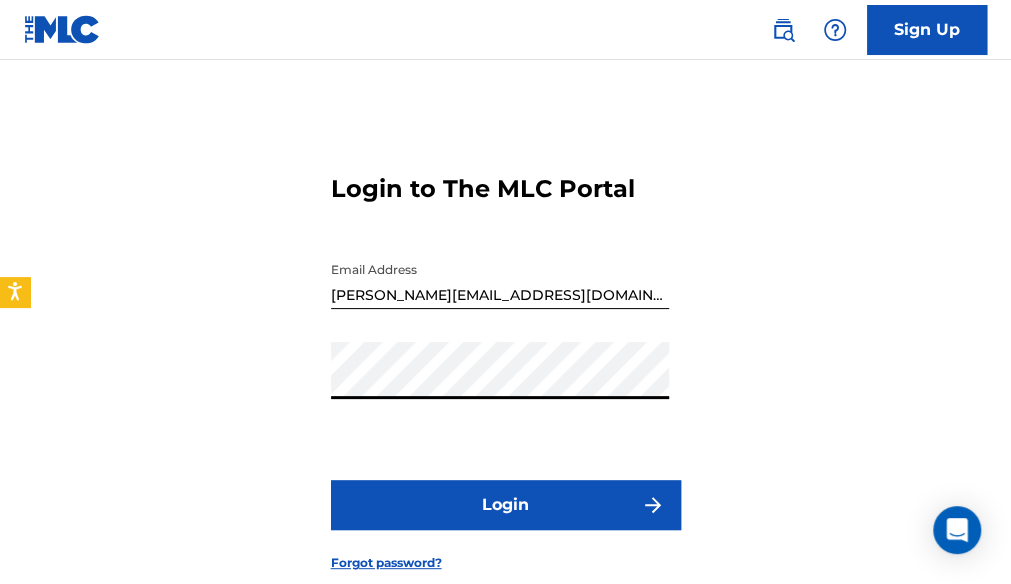 click on "Login" at bounding box center [506, 505] 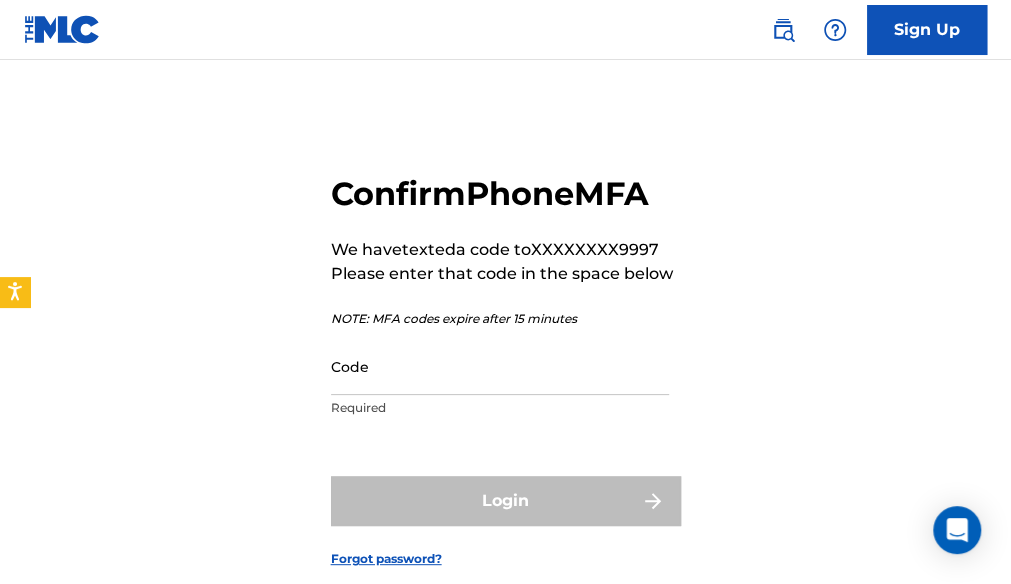 click on "Code" at bounding box center (500, 366) 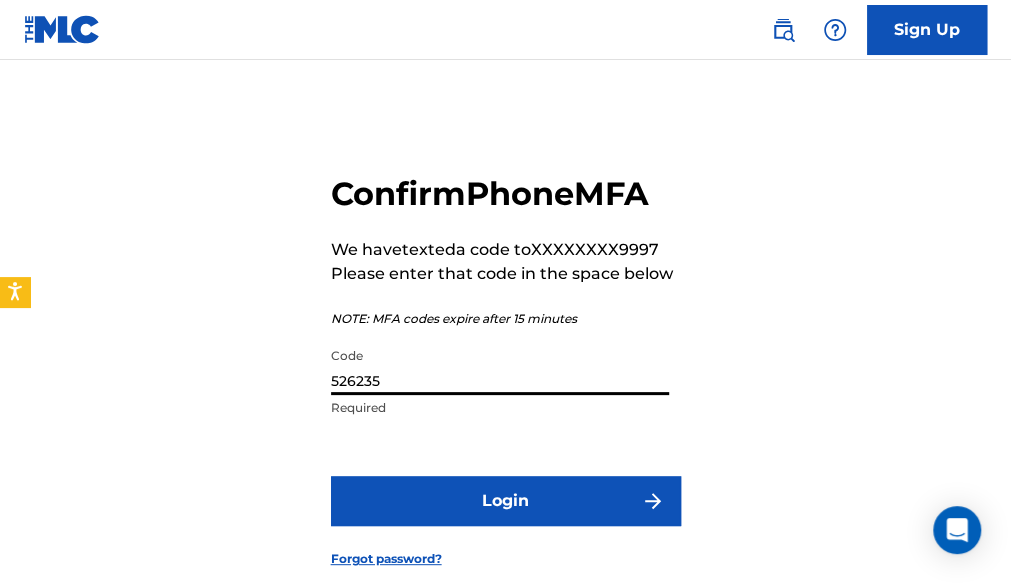 type on "526235" 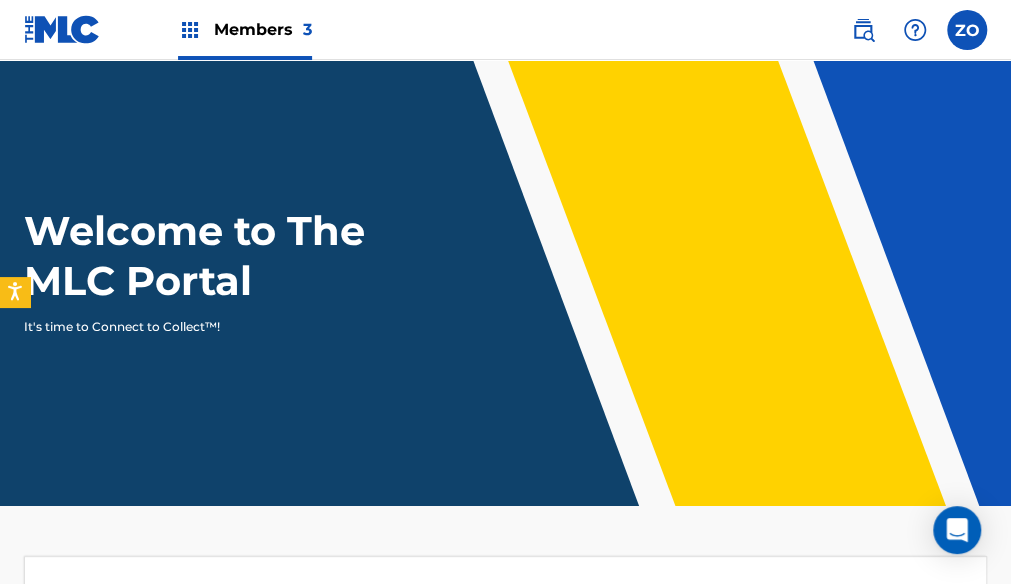 scroll, scrollTop: 0, scrollLeft: 0, axis: both 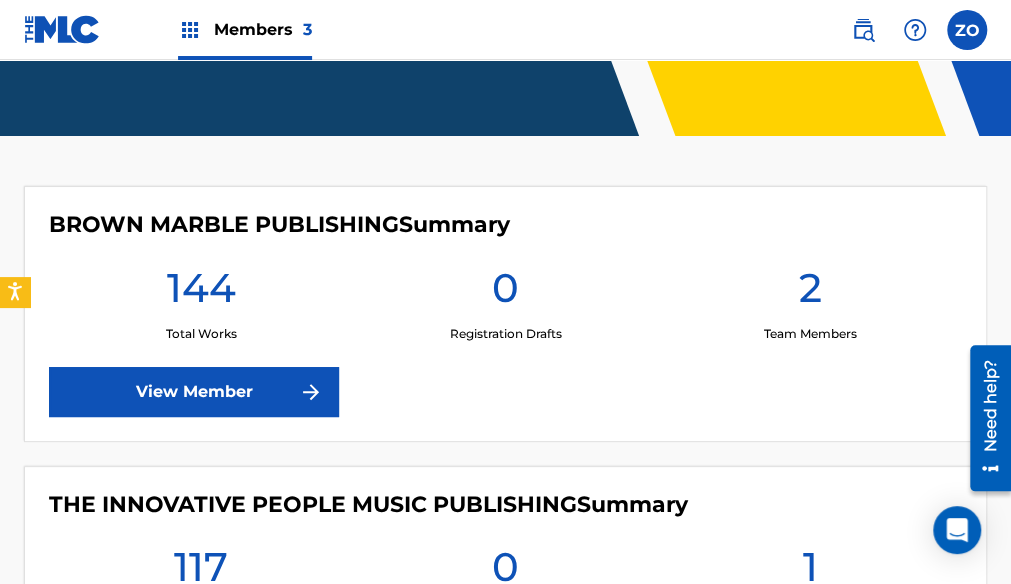 click on "View Member" at bounding box center (194, 392) 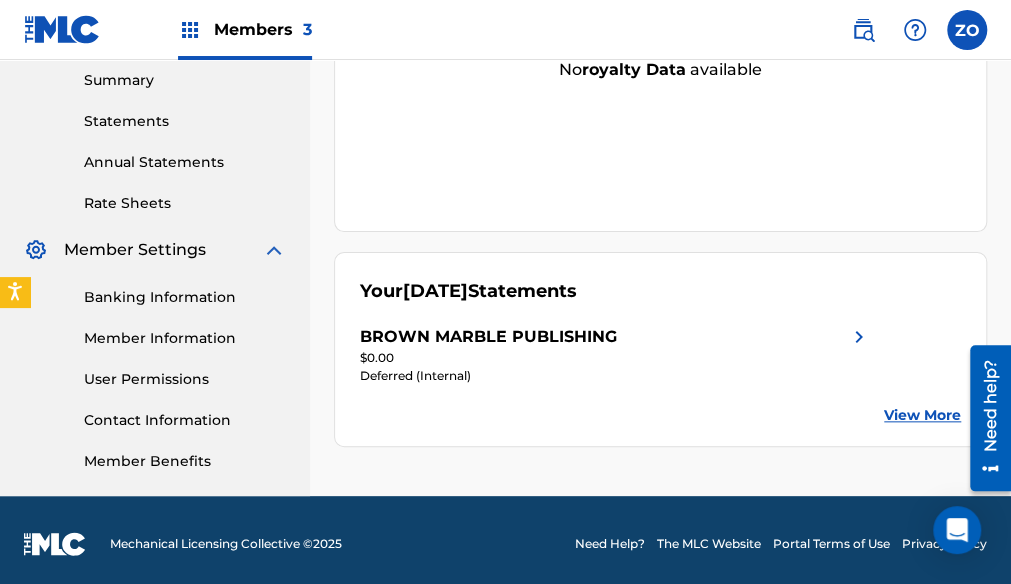 scroll, scrollTop: 656, scrollLeft: 0, axis: vertical 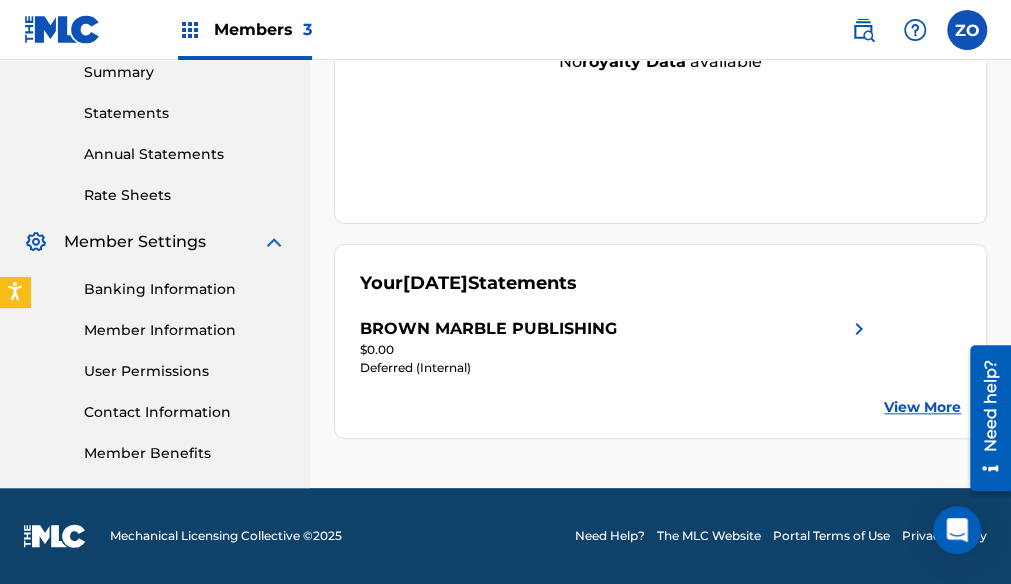 click on "Member Benefits" at bounding box center [185, 453] 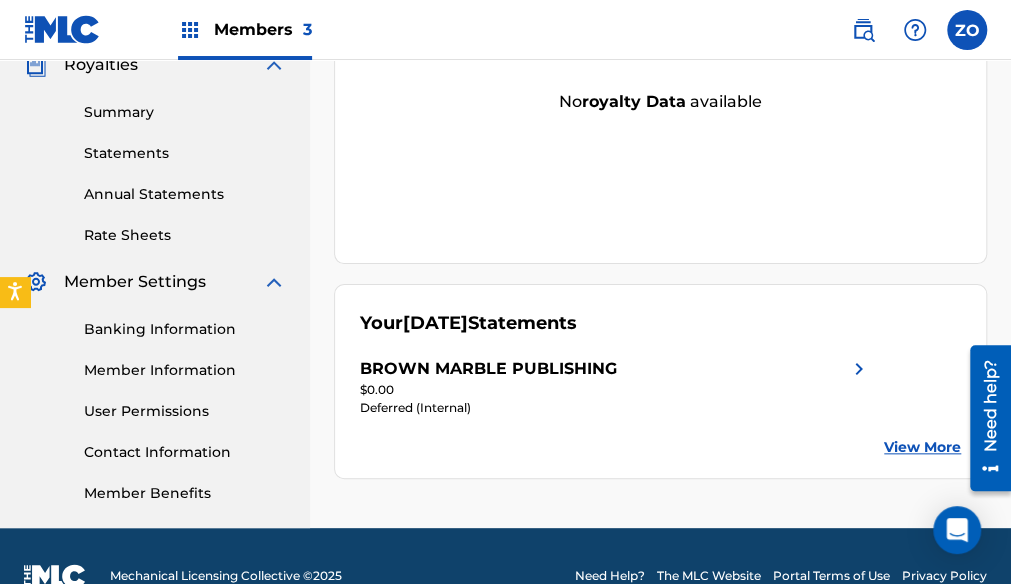 scroll, scrollTop: 617, scrollLeft: 0, axis: vertical 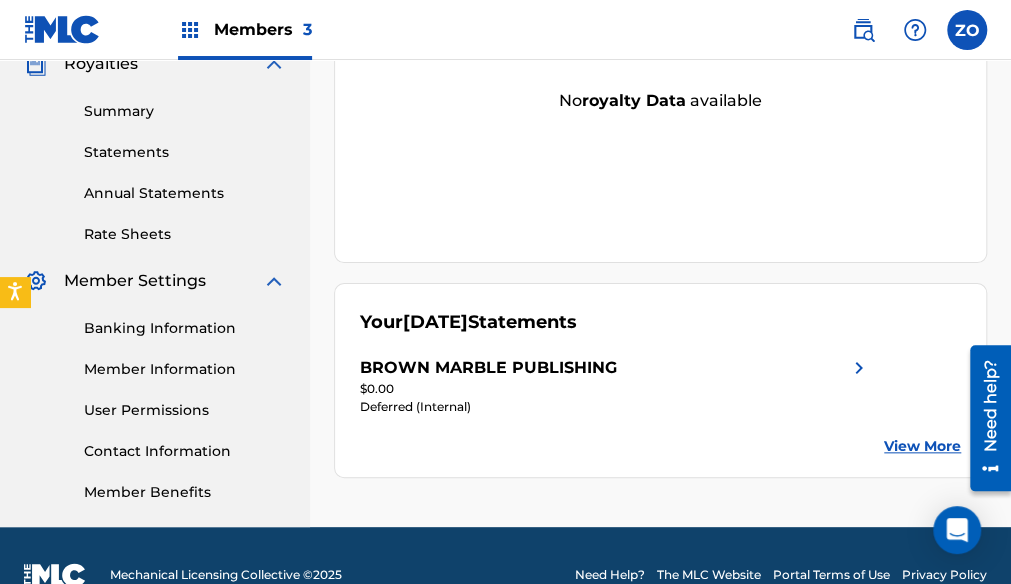 click on "Banking Information" at bounding box center (185, 328) 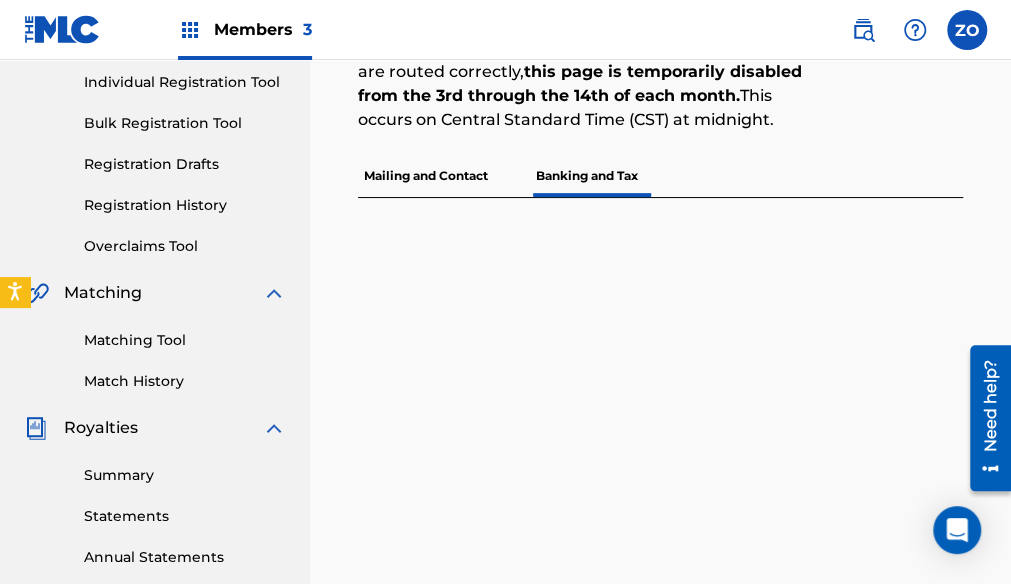 scroll, scrollTop: 280, scrollLeft: 0, axis: vertical 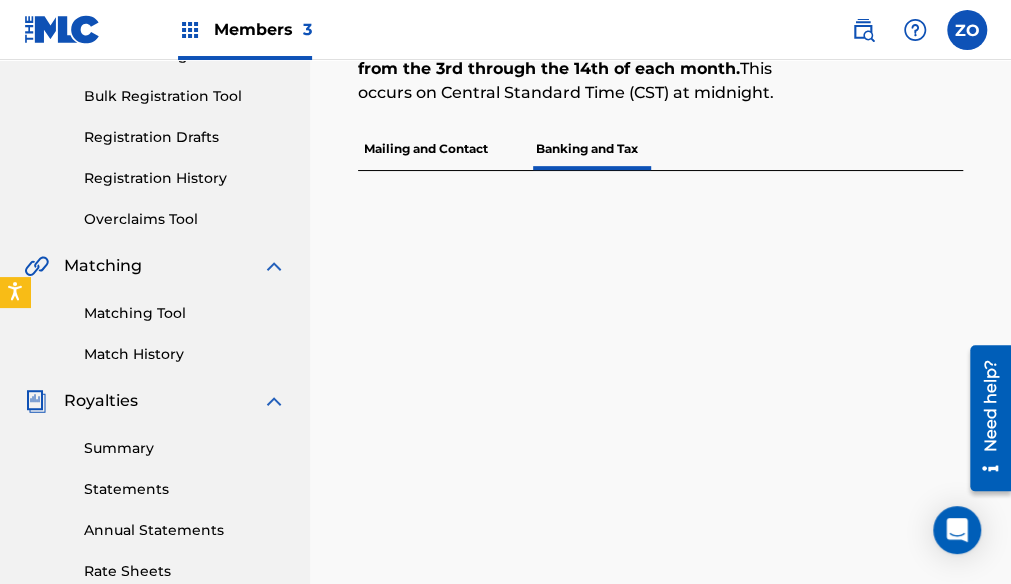 click on "Mailing and Contact" at bounding box center [426, 149] 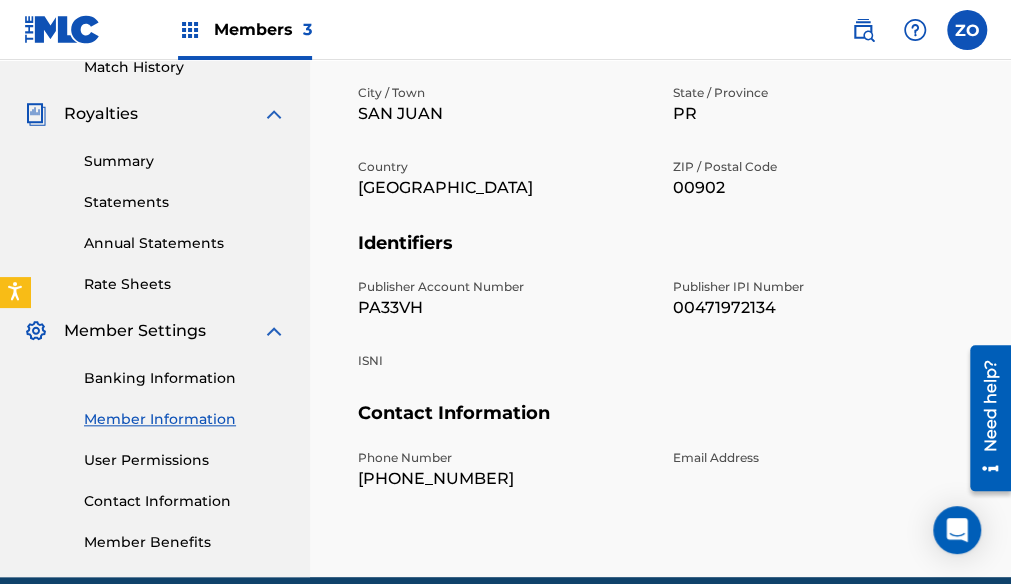scroll, scrollTop: 572, scrollLeft: 0, axis: vertical 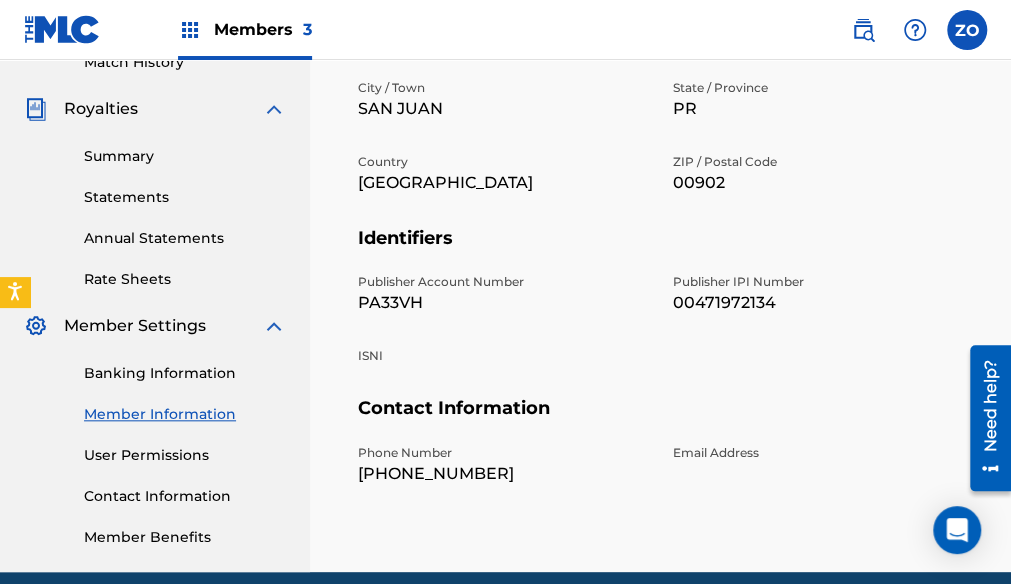 click on "Banking Information" at bounding box center (185, 373) 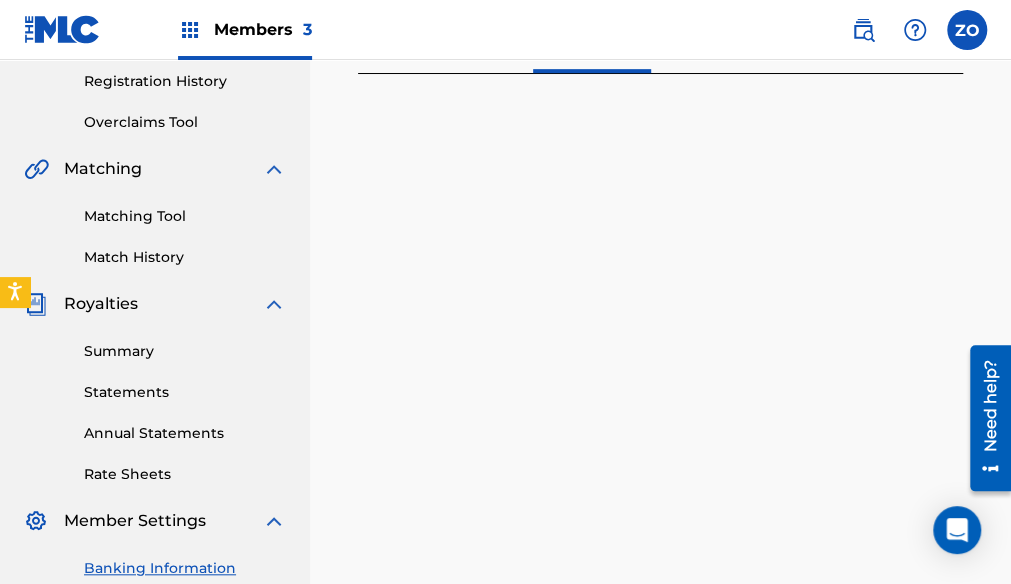 scroll, scrollTop: 378, scrollLeft: 0, axis: vertical 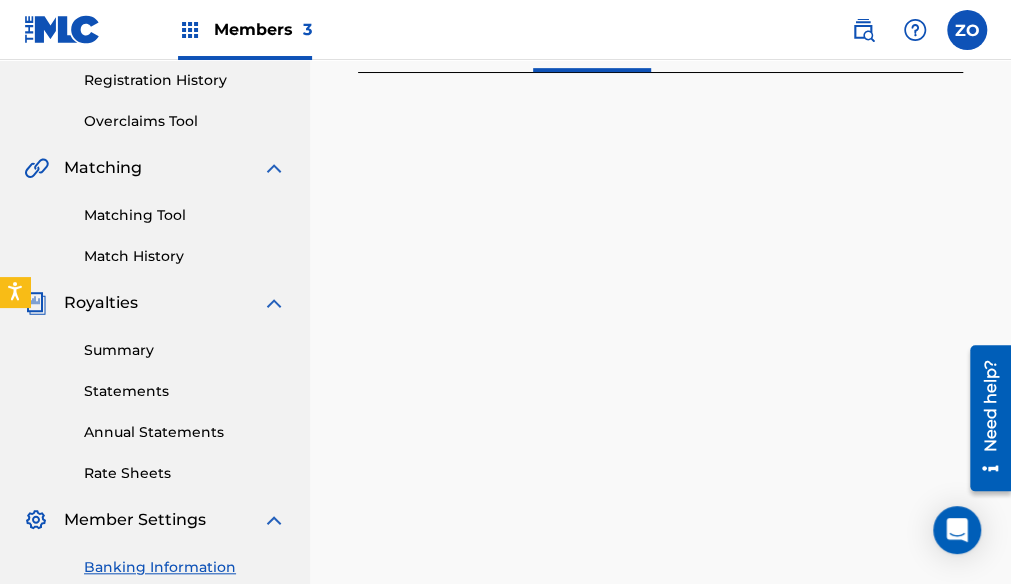 click on "Statements" at bounding box center (185, 391) 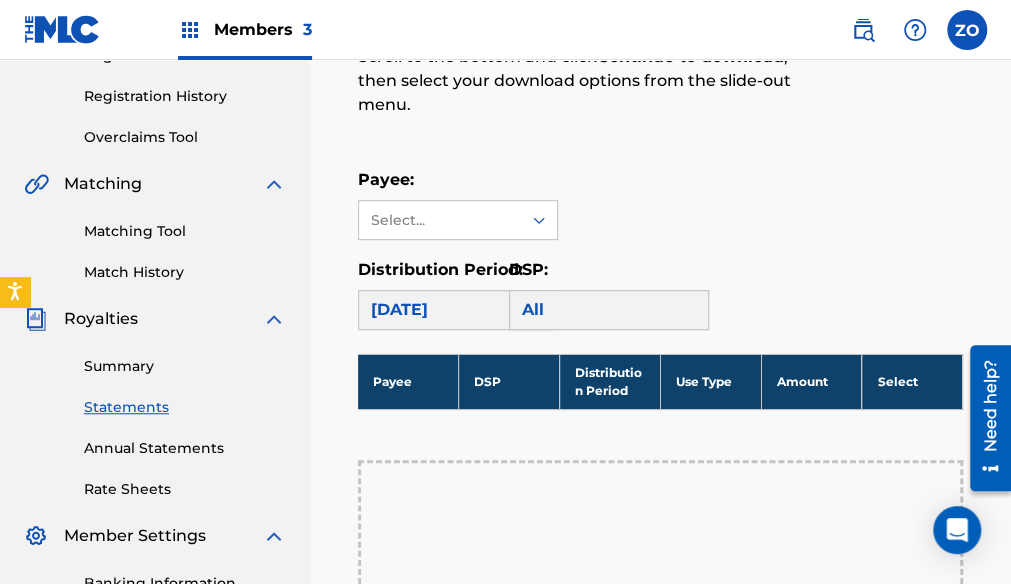 scroll, scrollTop: 409, scrollLeft: 0, axis: vertical 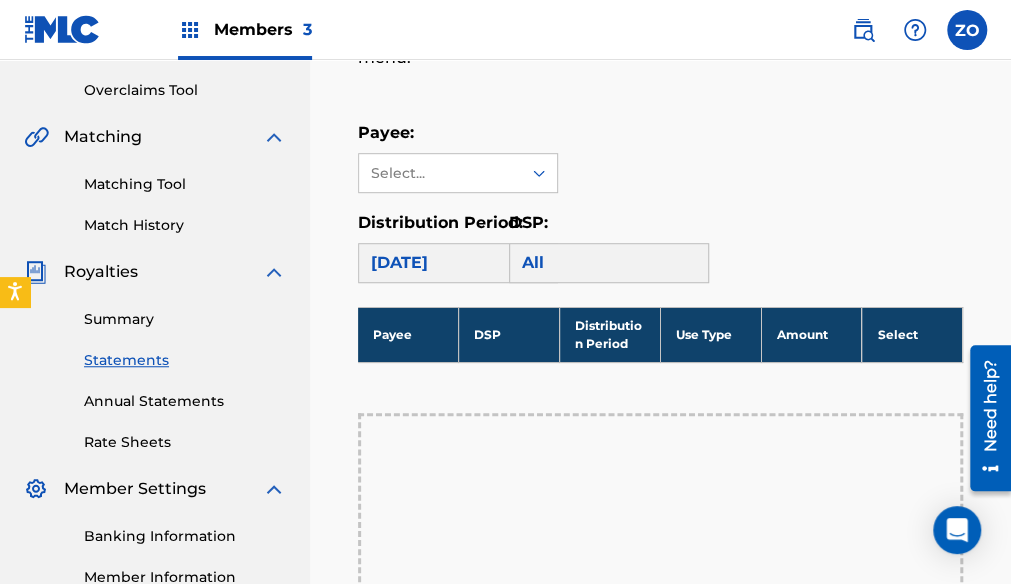 click on "Summary" at bounding box center [185, 319] 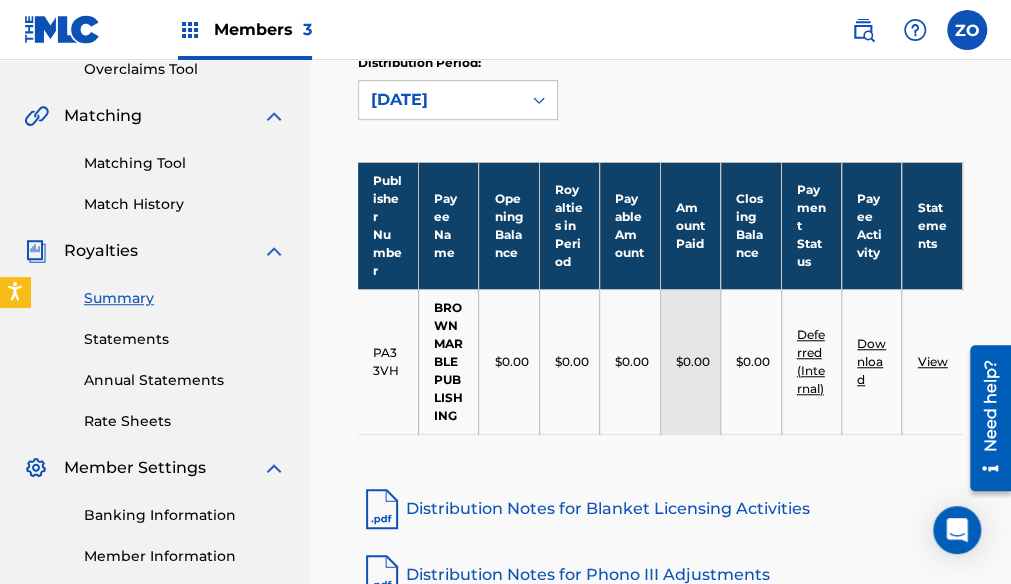 scroll, scrollTop: 437, scrollLeft: 0, axis: vertical 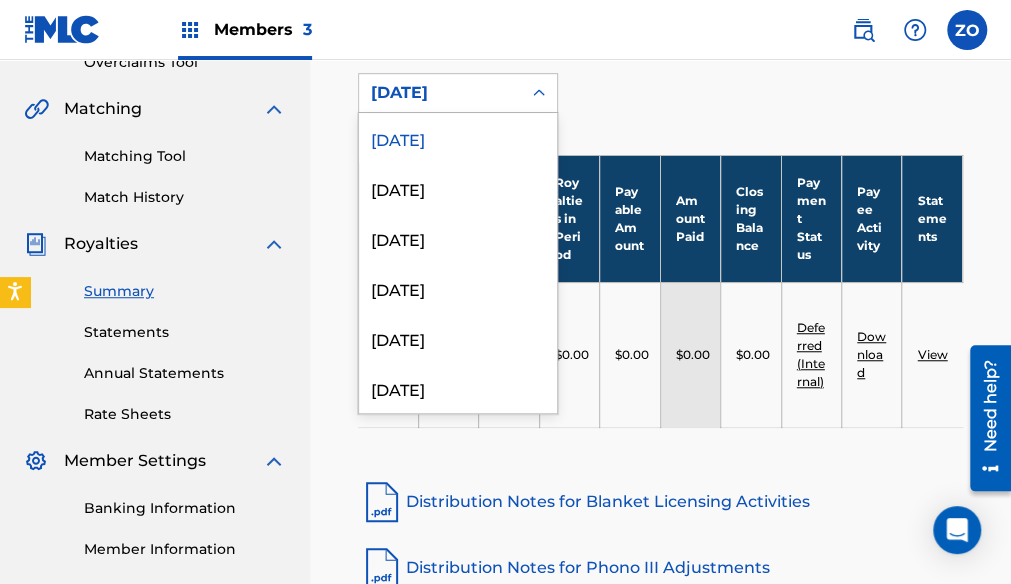 click on "January 2025" at bounding box center (458, 388) 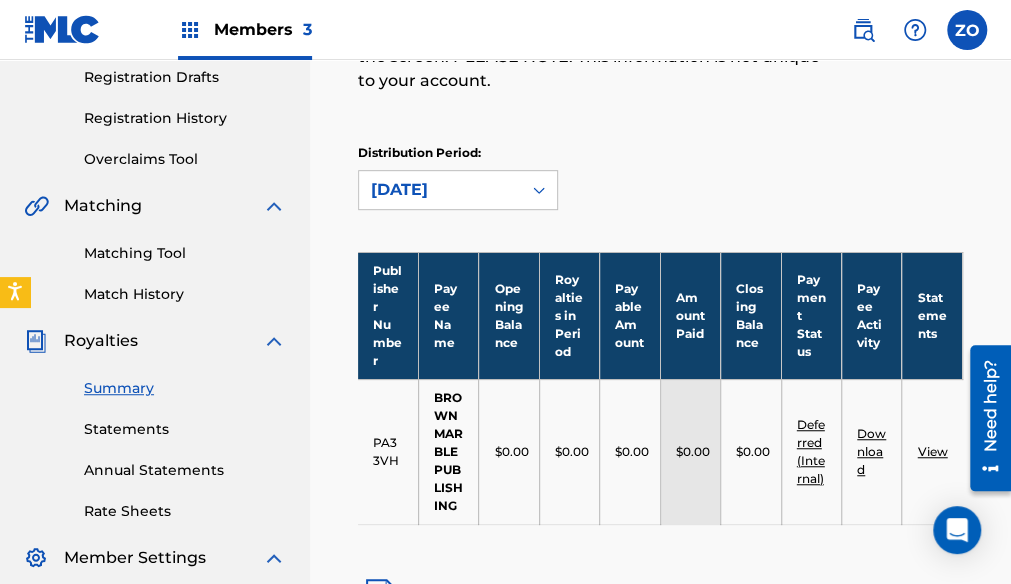 scroll, scrollTop: 341, scrollLeft: 0, axis: vertical 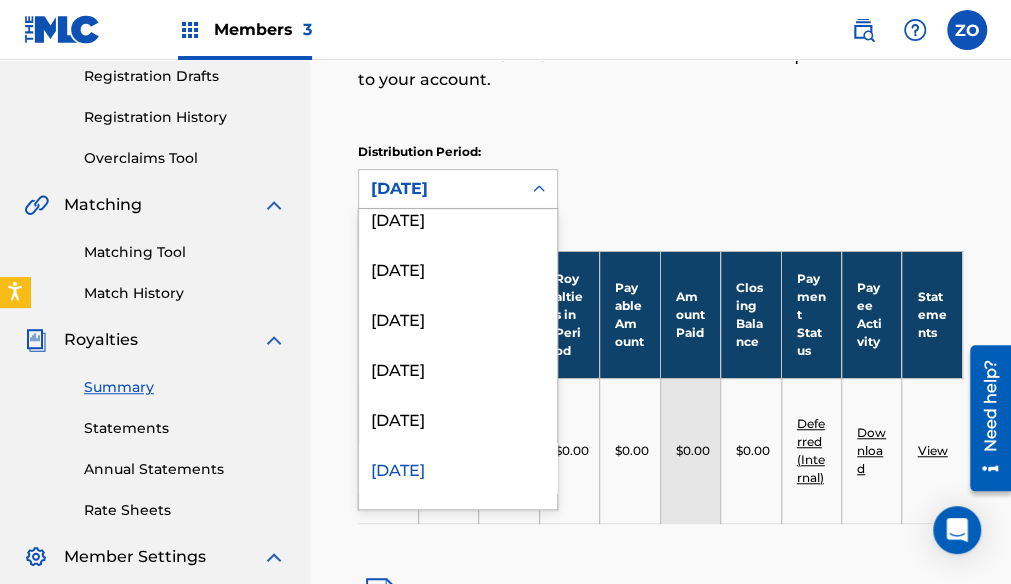 click on "January 2025" at bounding box center [458, 468] 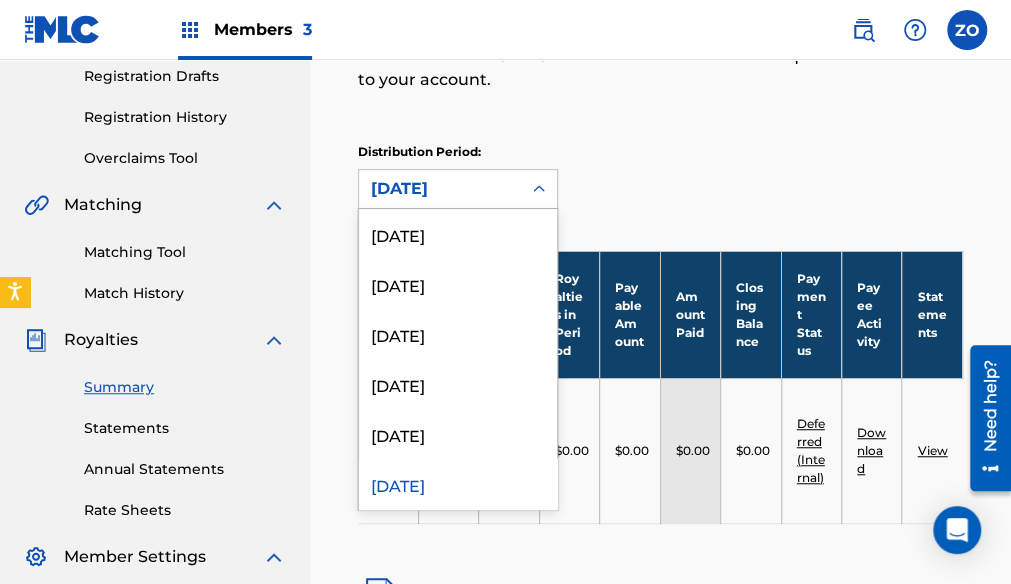 scroll, scrollTop: 16, scrollLeft: 0, axis: vertical 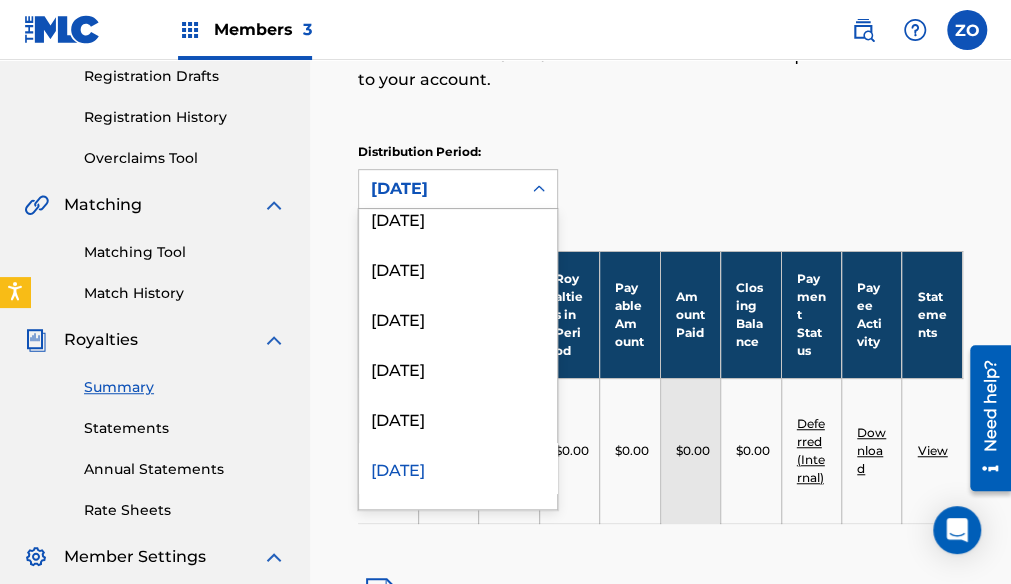 click on "December 2024" at bounding box center (458, 518) 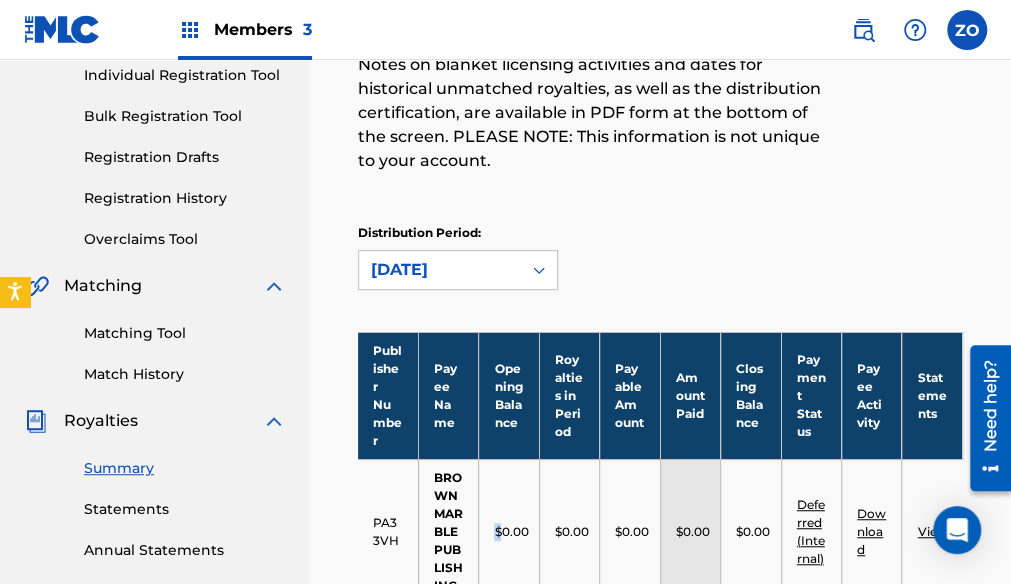 scroll, scrollTop: 240, scrollLeft: 0, axis: vertical 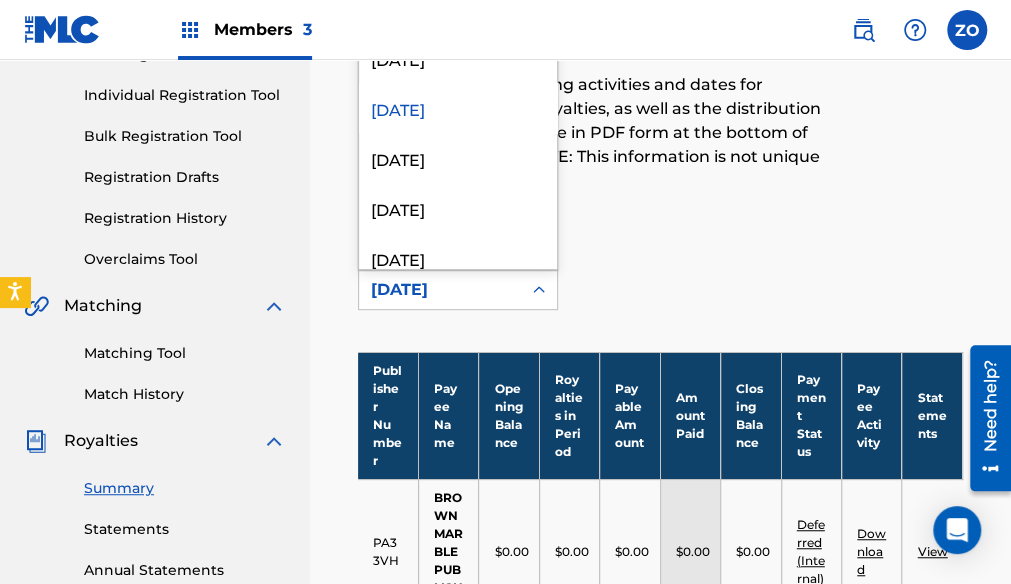 click on "October 2024" at bounding box center (458, 208) 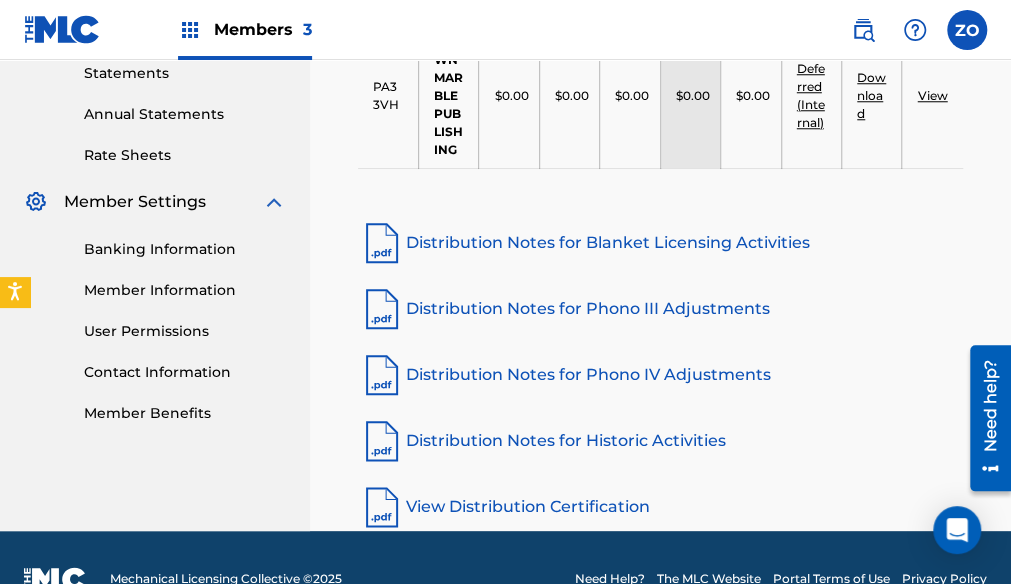 scroll, scrollTop: 736, scrollLeft: 0, axis: vertical 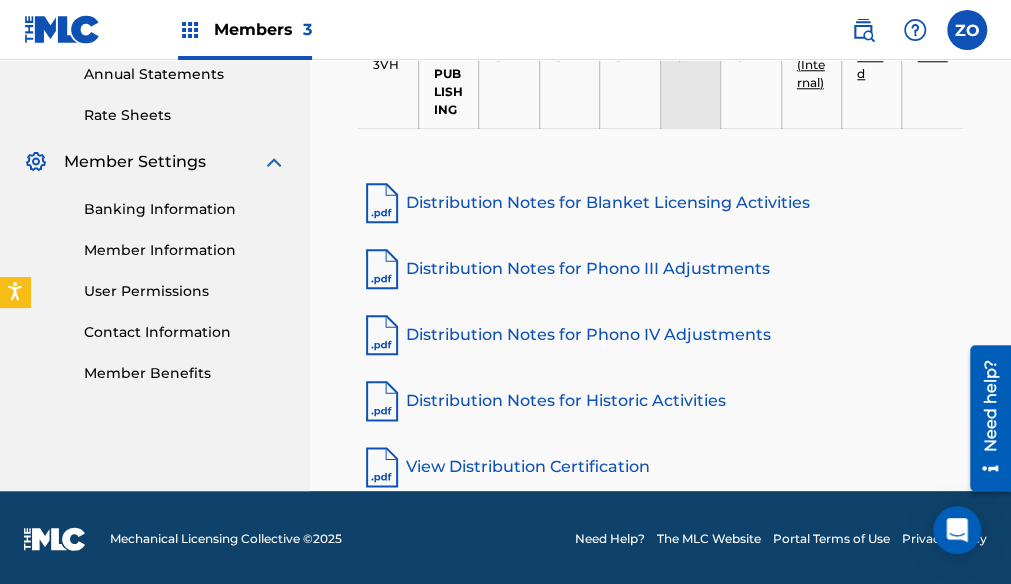 click on "Distribution Notes for Phono III Adjustments" at bounding box center [660, 269] 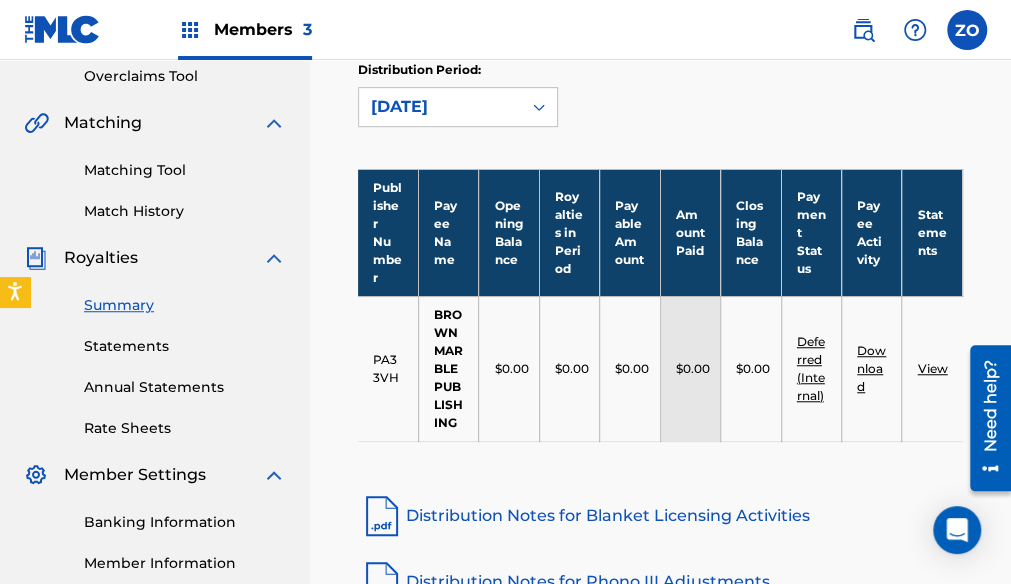 scroll, scrollTop: 412, scrollLeft: 0, axis: vertical 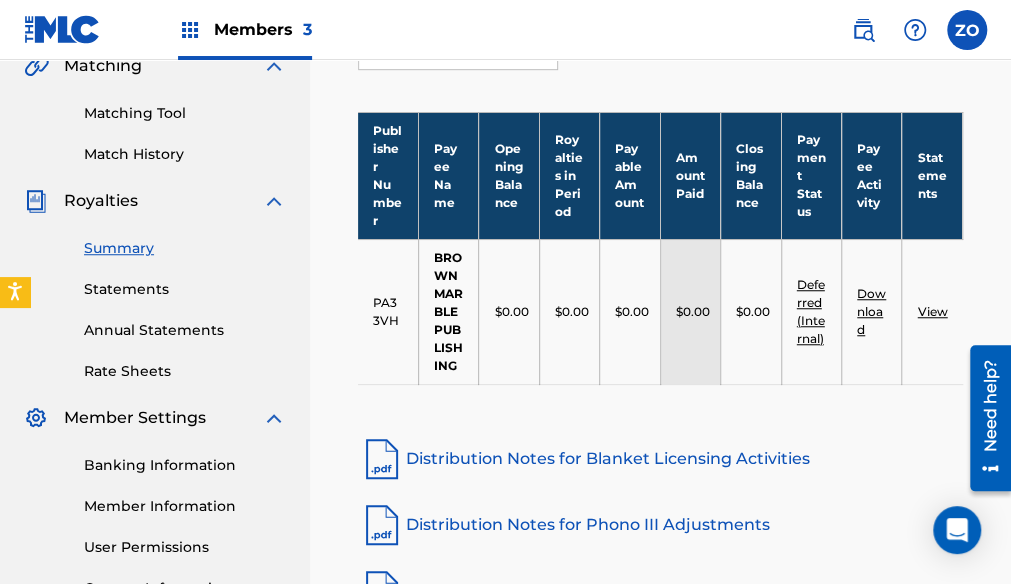 click on "Summary" at bounding box center [185, 248] 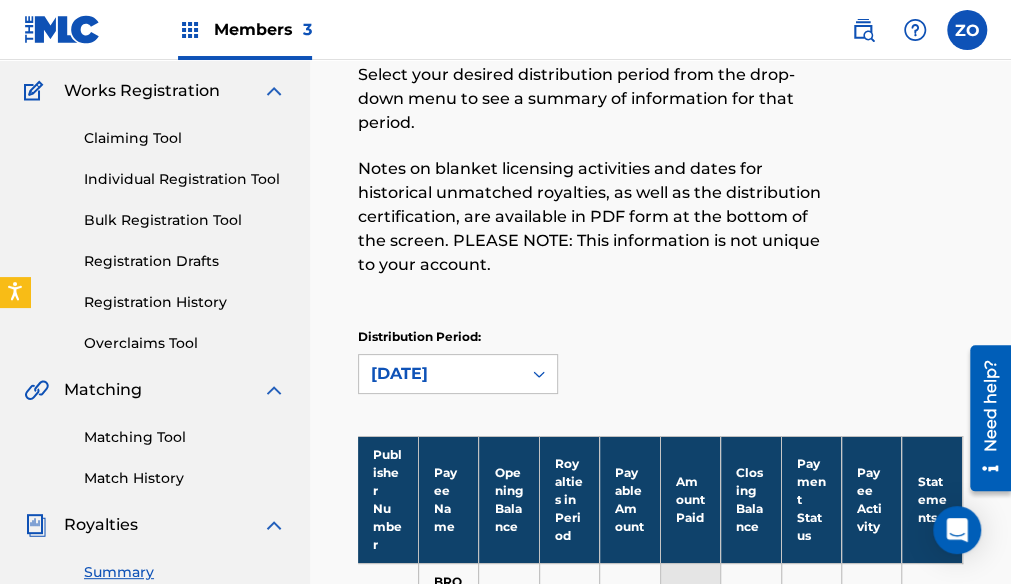 scroll, scrollTop: 158, scrollLeft: 0, axis: vertical 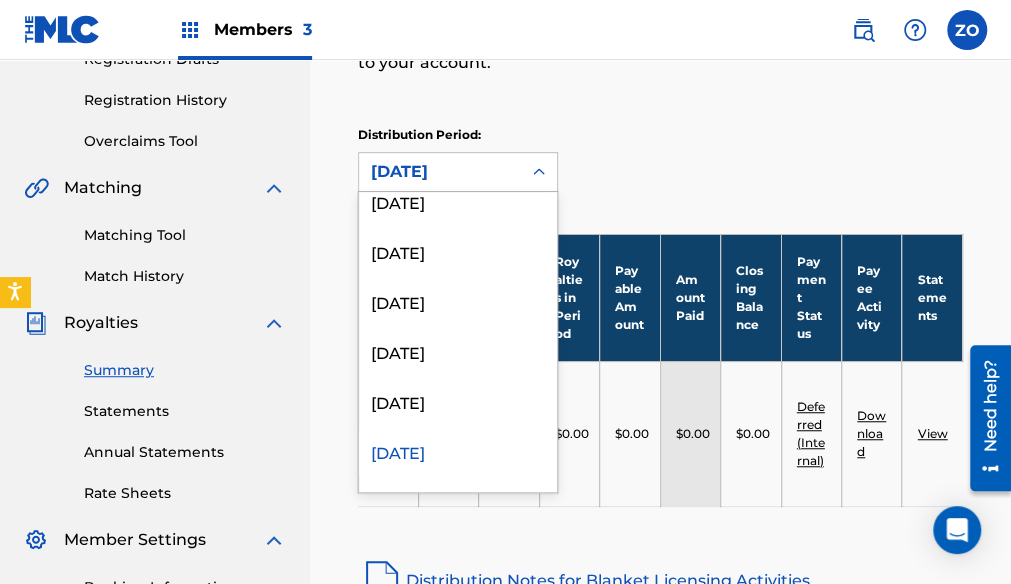 click on "March 2025" at bounding box center (458, 201) 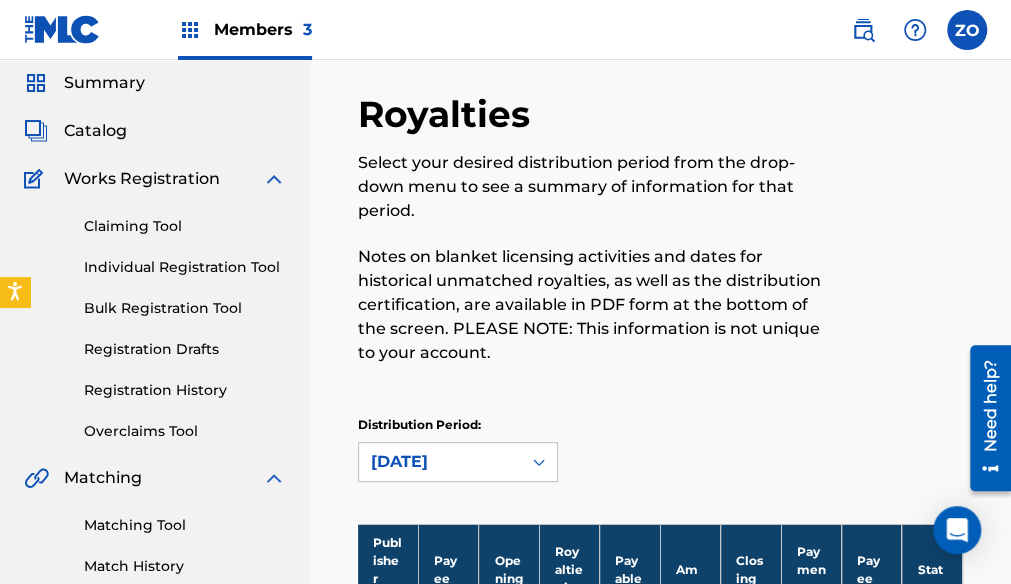 scroll, scrollTop: 69, scrollLeft: 0, axis: vertical 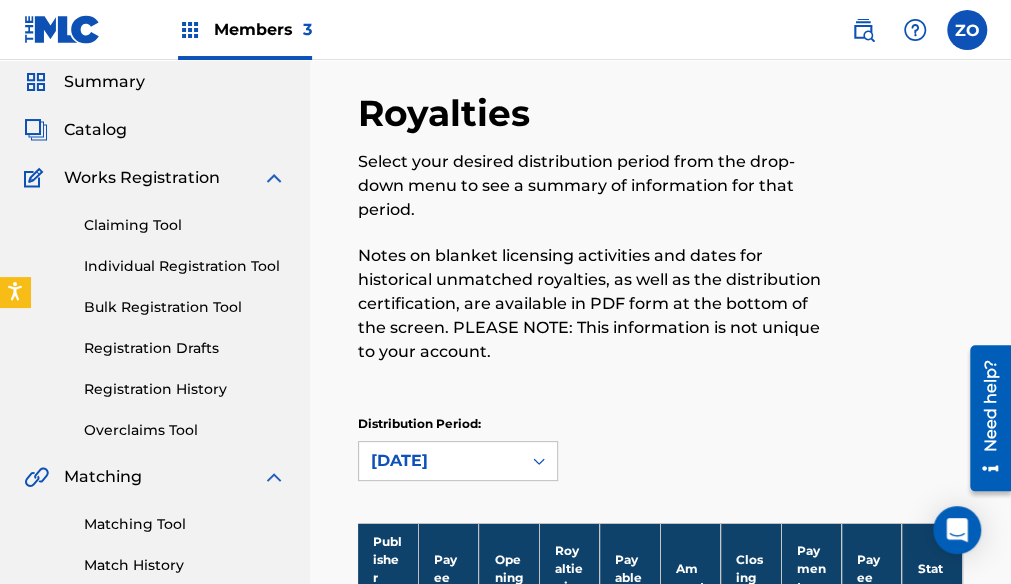 click on "Catalog" at bounding box center [95, 130] 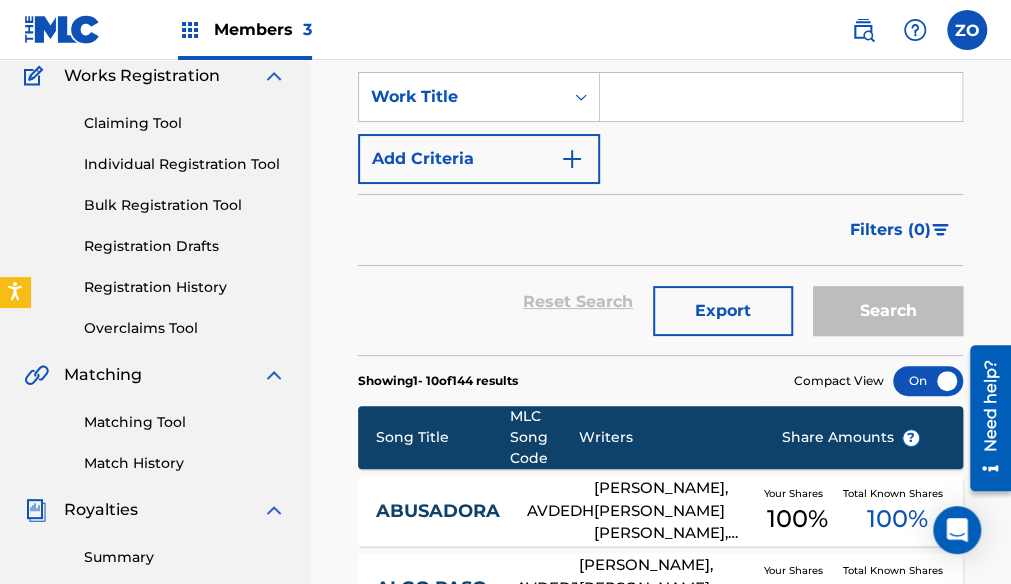 scroll, scrollTop: 172, scrollLeft: 0, axis: vertical 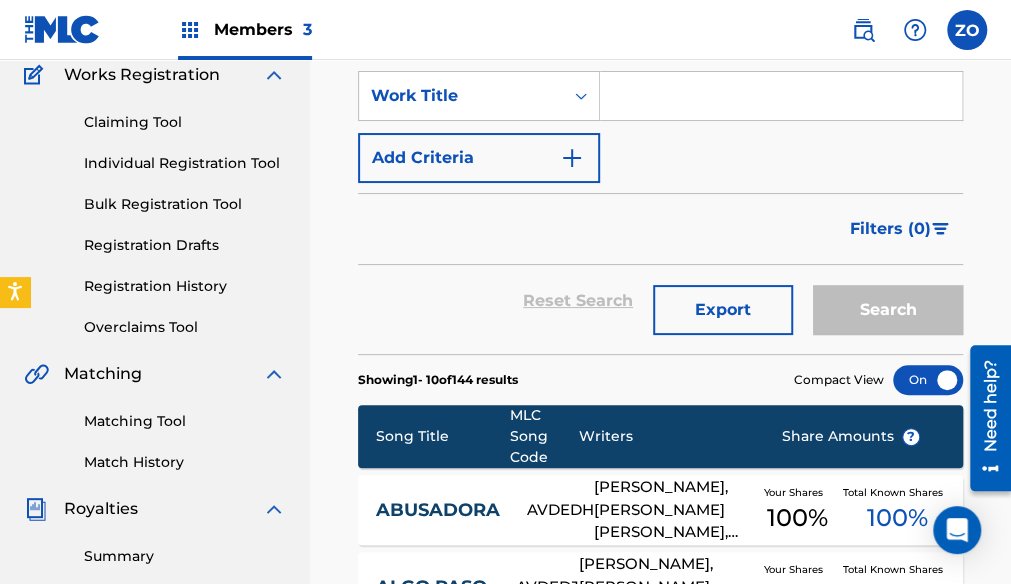 click on "Overclaims Tool" at bounding box center (185, 327) 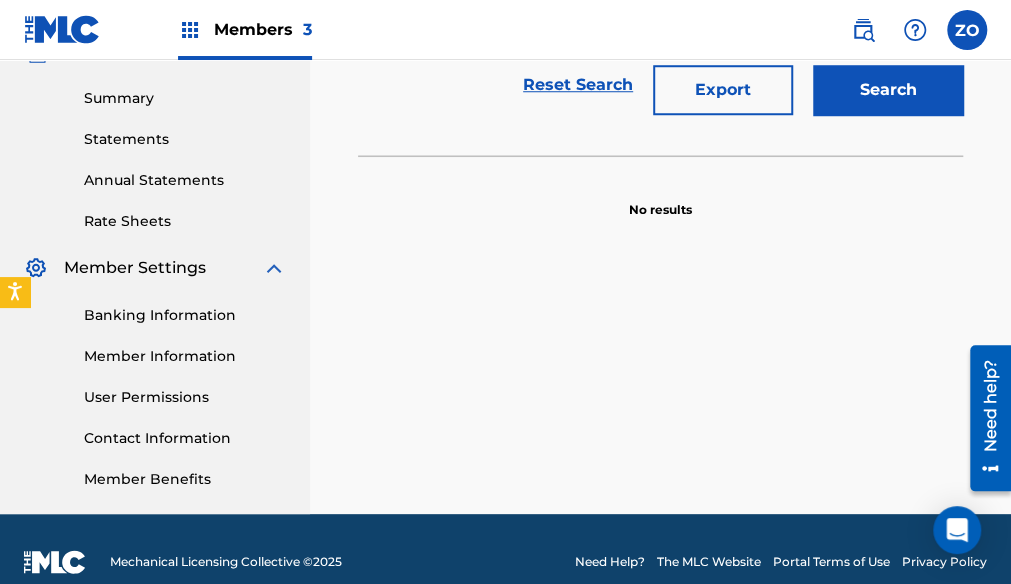 scroll, scrollTop: 656, scrollLeft: 0, axis: vertical 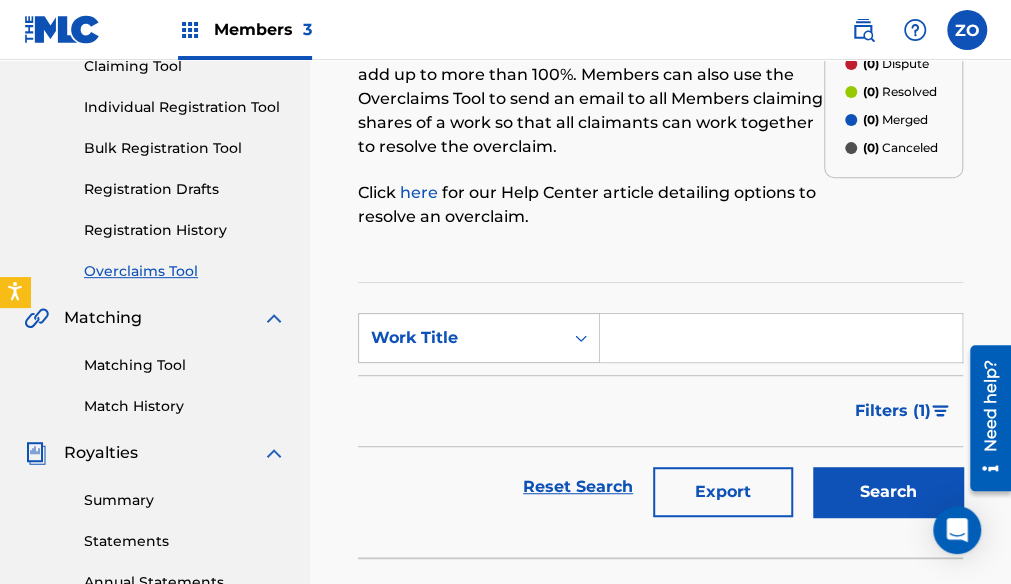 click on "Members    3" at bounding box center [245, 29] 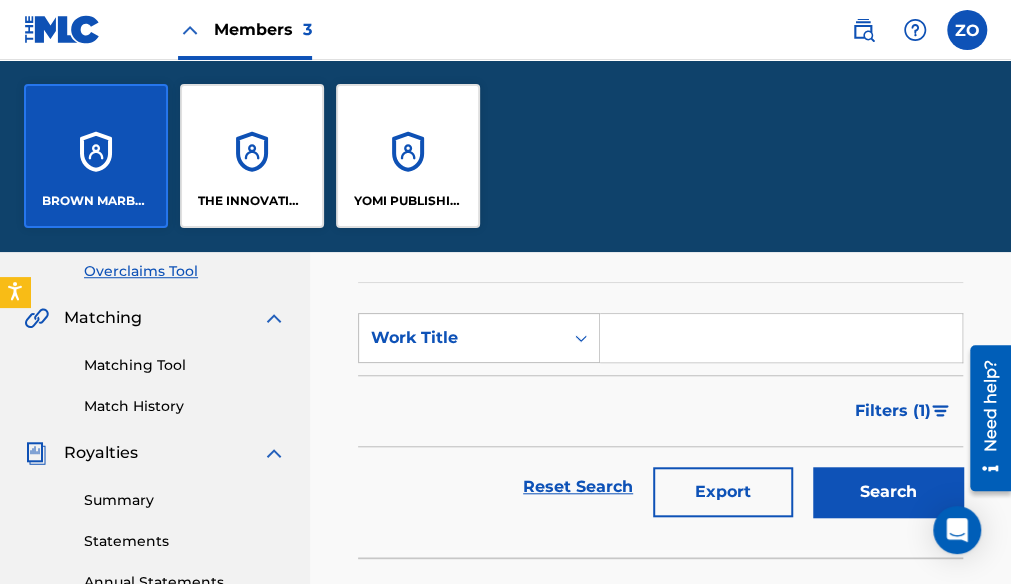 click on "YOMI PUBLISHING" at bounding box center (408, 156) 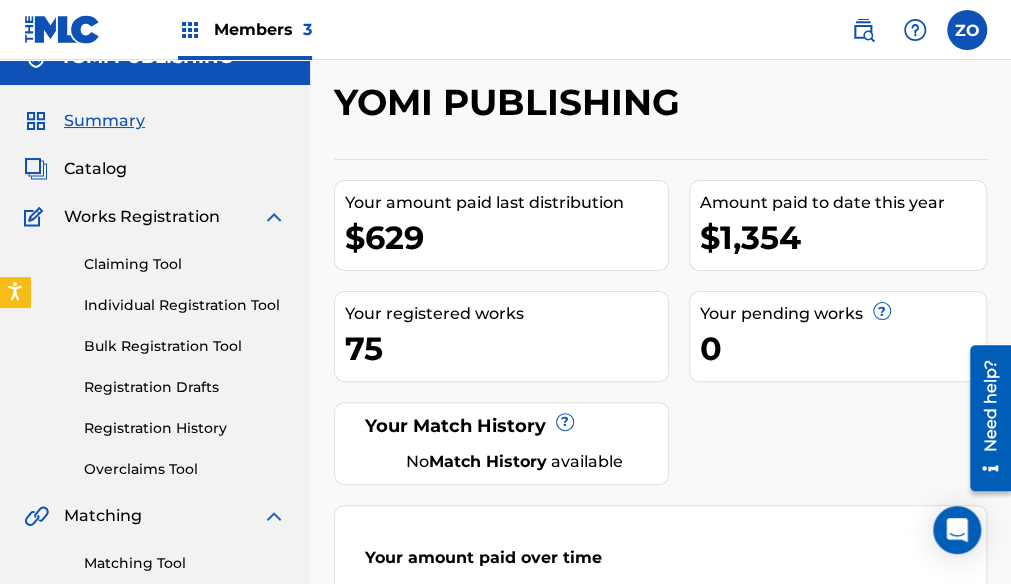 scroll, scrollTop: 0, scrollLeft: 0, axis: both 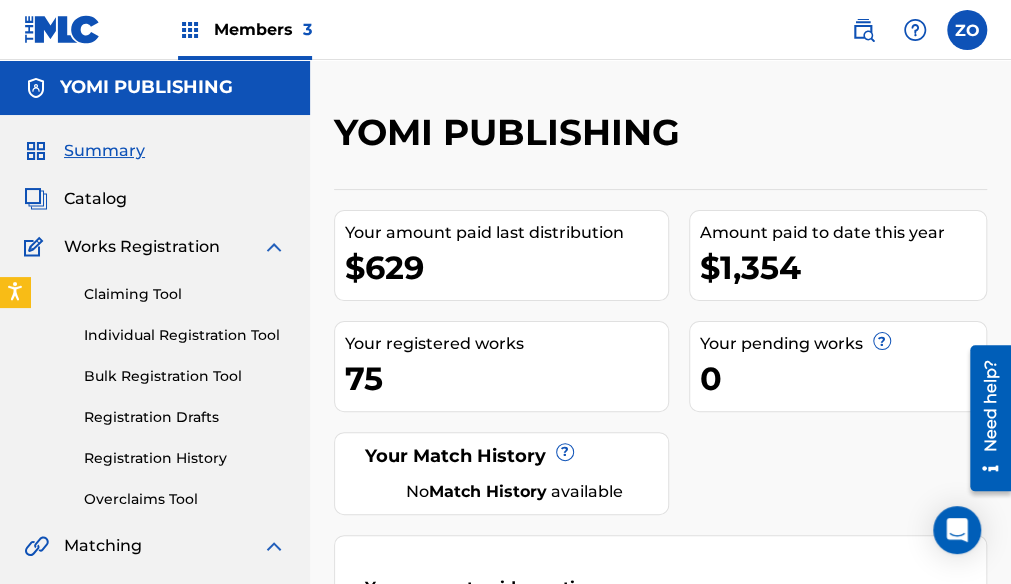 click at bounding box center (190, 30) 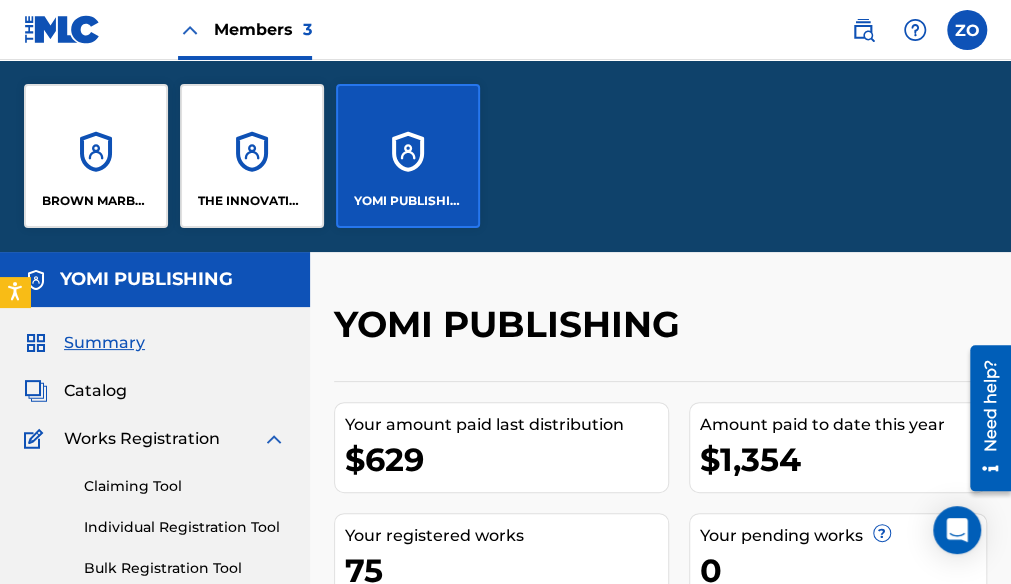 click on "THE INNOVATIVE PEOPLE MUSIC PUBLISHING" at bounding box center [252, 156] 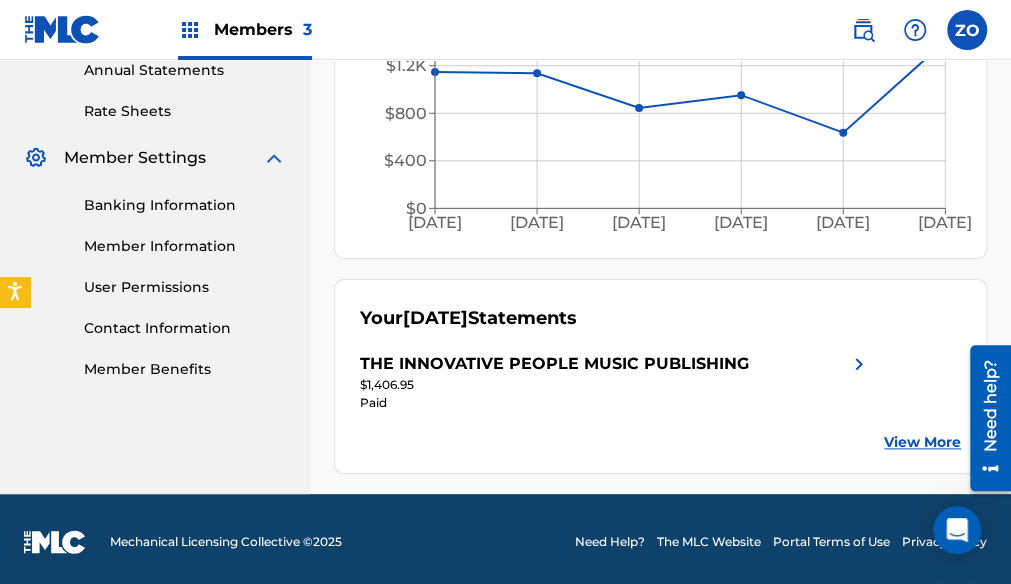 scroll, scrollTop: 742, scrollLeft: 0, axis: vertical 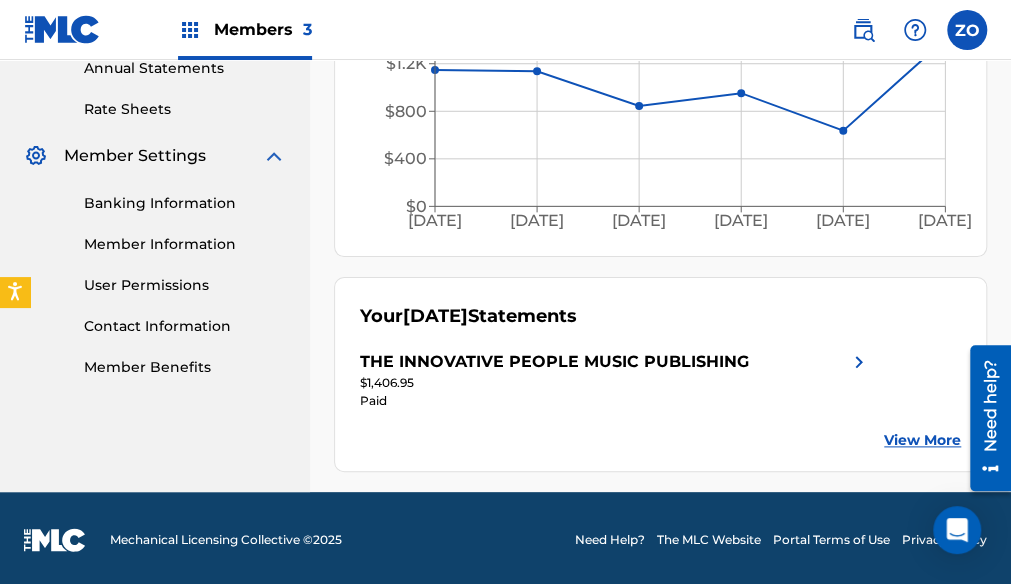 click at bounding box center (859, 362) 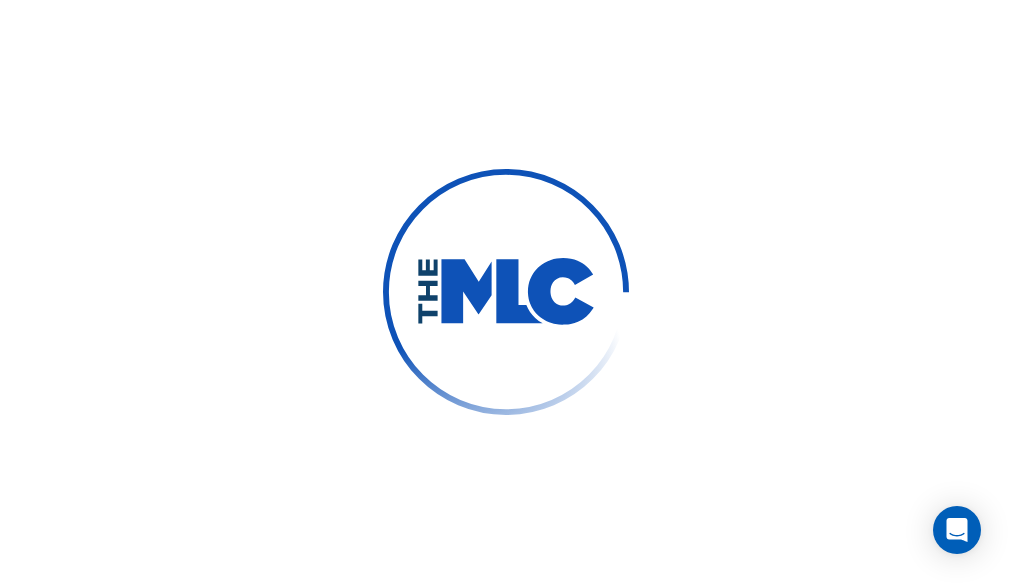 scroll, scrollTop: 0, scrollLeft: 0, axis: both 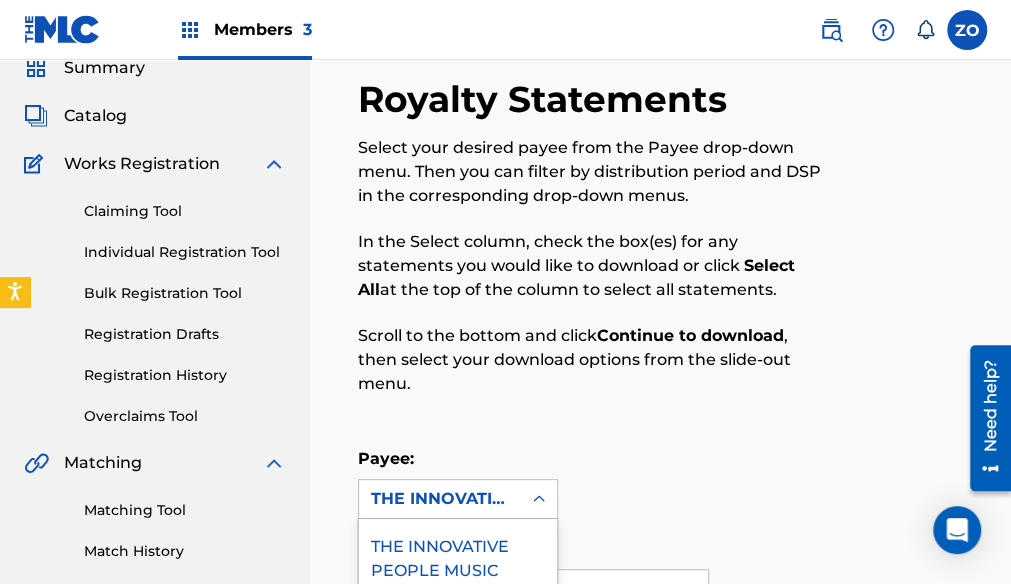 click on "Members    3" at bounding box center (245, 29) 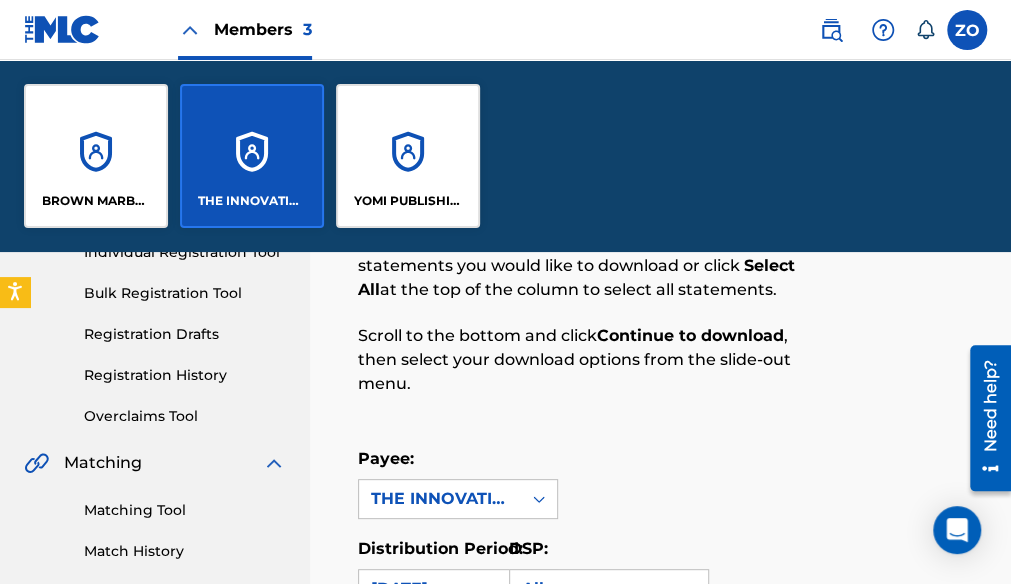 click on "BROWN MARBLE PUBLISHING" at bounding box center (96, 156) 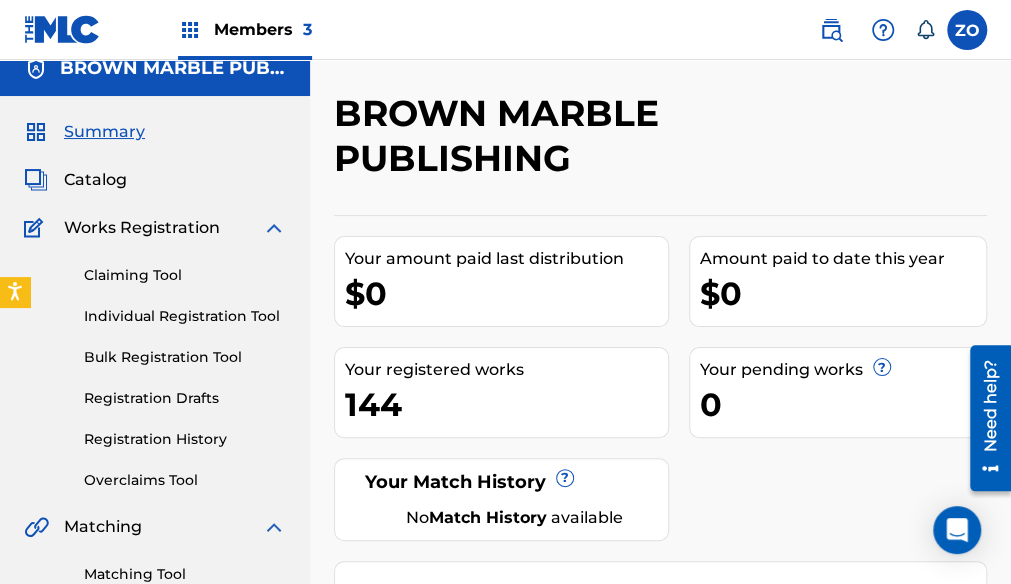 scroll, scrollTop: 0, scrollLeft: 0, axis: both 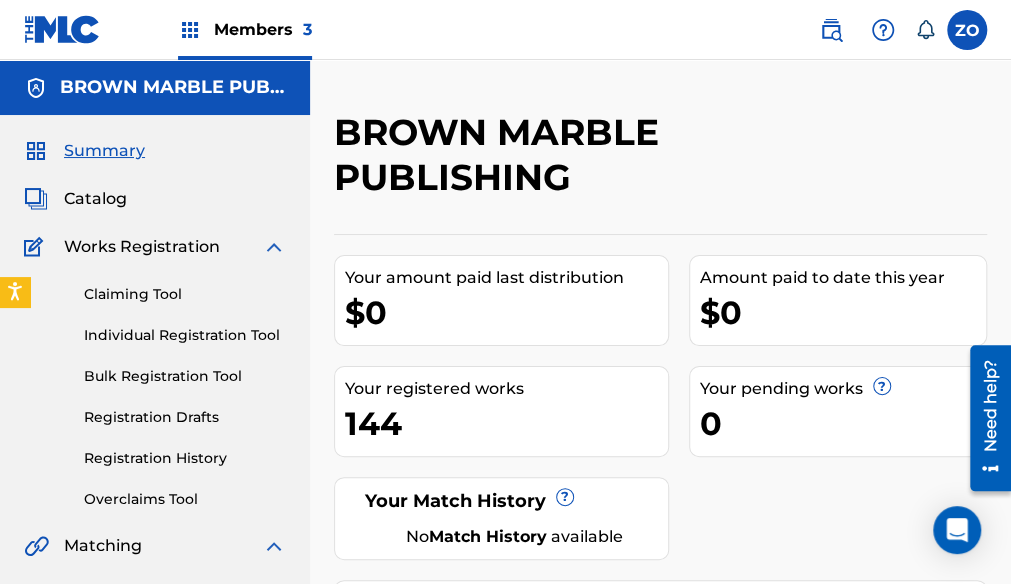 click on "Members    3" at bounding box center (263, 29) 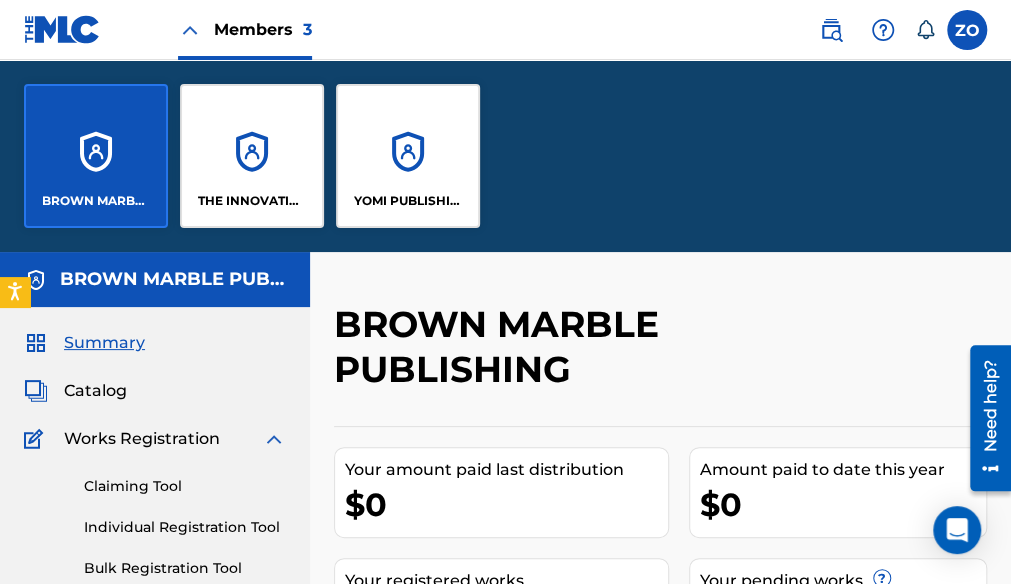click on "THE INNOVATIVE PEOPLE MUSIC PUBLISHING" at bounding box center (252, 156) 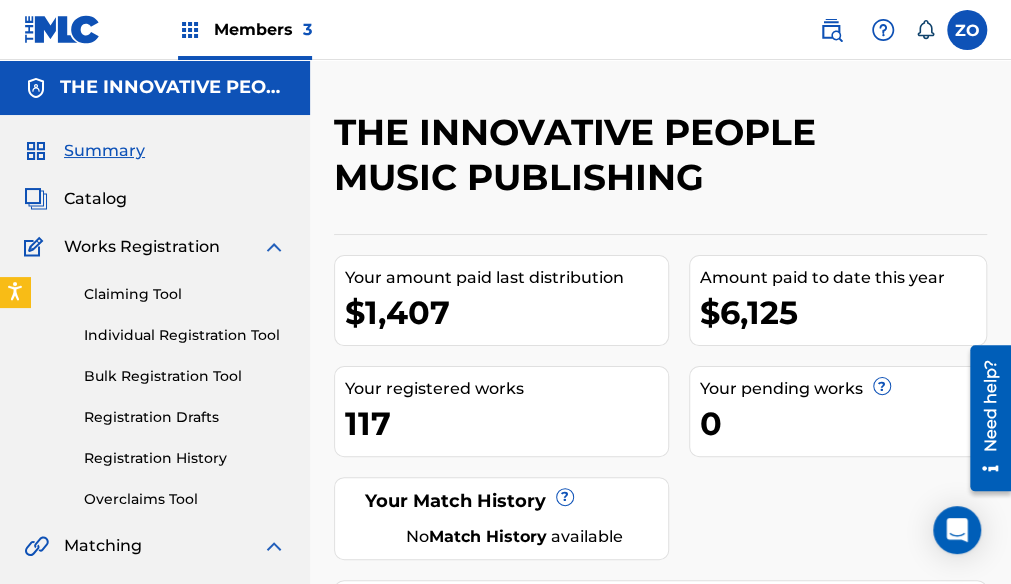 click on "Your amount paid last distribution   $1,407 Amount paid to date this year   $6,125 Your registered works   117 Your pending works   ? 0 Your Match History ? No  Match History   available Your amount paid over time Last 6 months [DATE] Feb '[DATE] Apr '[DATE] Jun '25 $0 $400 $800 $1.2K $1.6K Your  [DATE]  Statements THE INNOVATIVE PEOPLE MUSIC PUBLISHING $1,406.95 Paid View More" at bounding box center [660, 724] 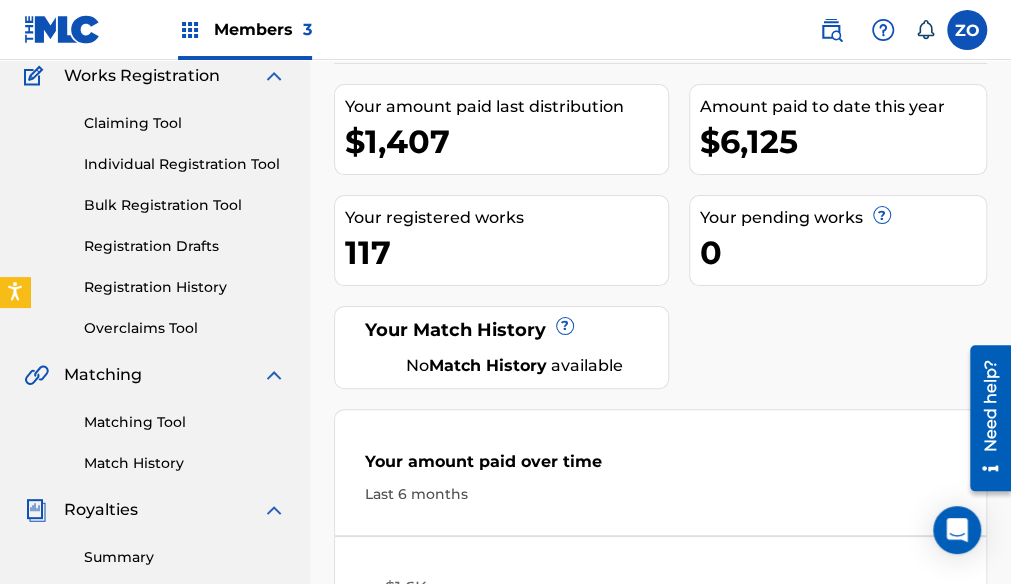 scroll, scrollTop: 164, scrollLeft: 0, axis: vertical 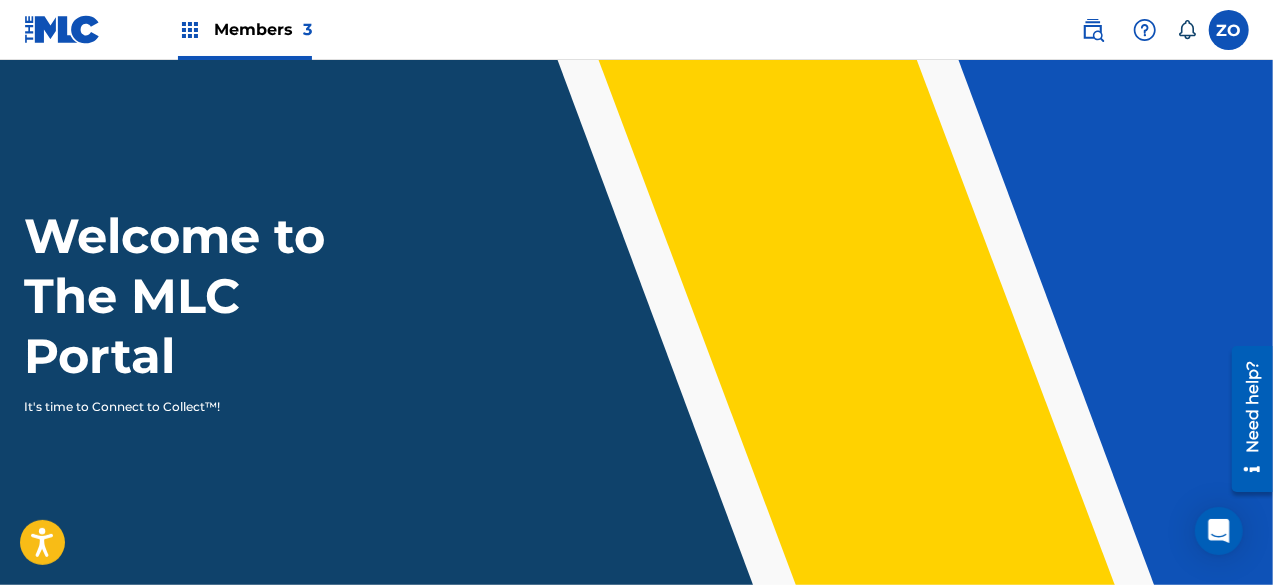 click at bounding box center (1229, 30) 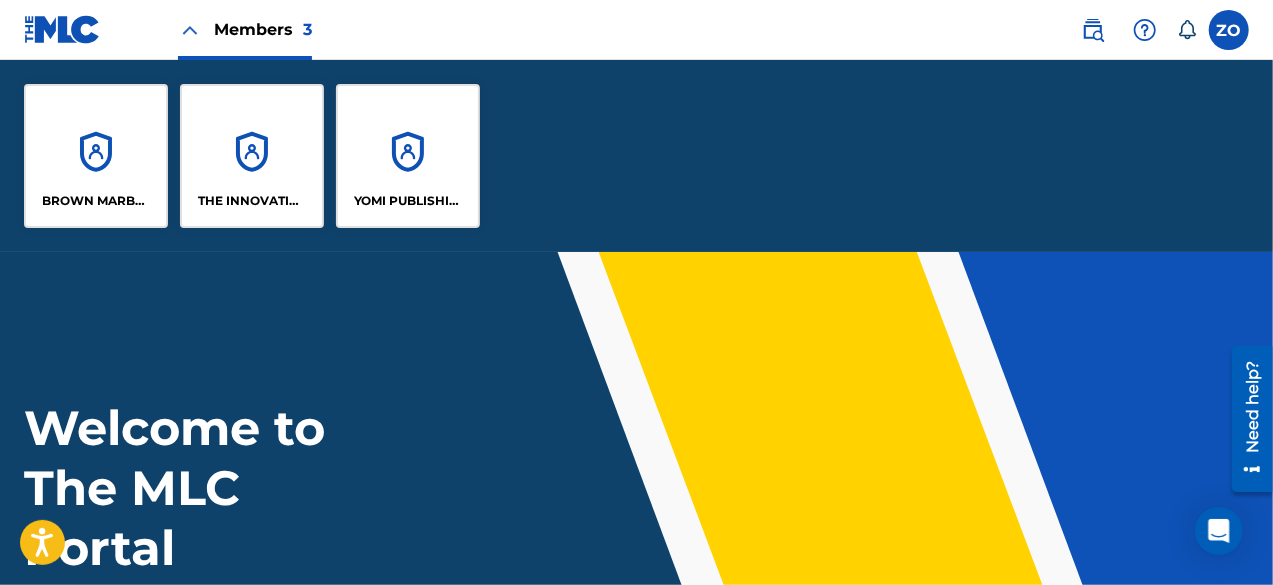 click on "YOMI PUBLISHING" at bounding box center (408, 156) 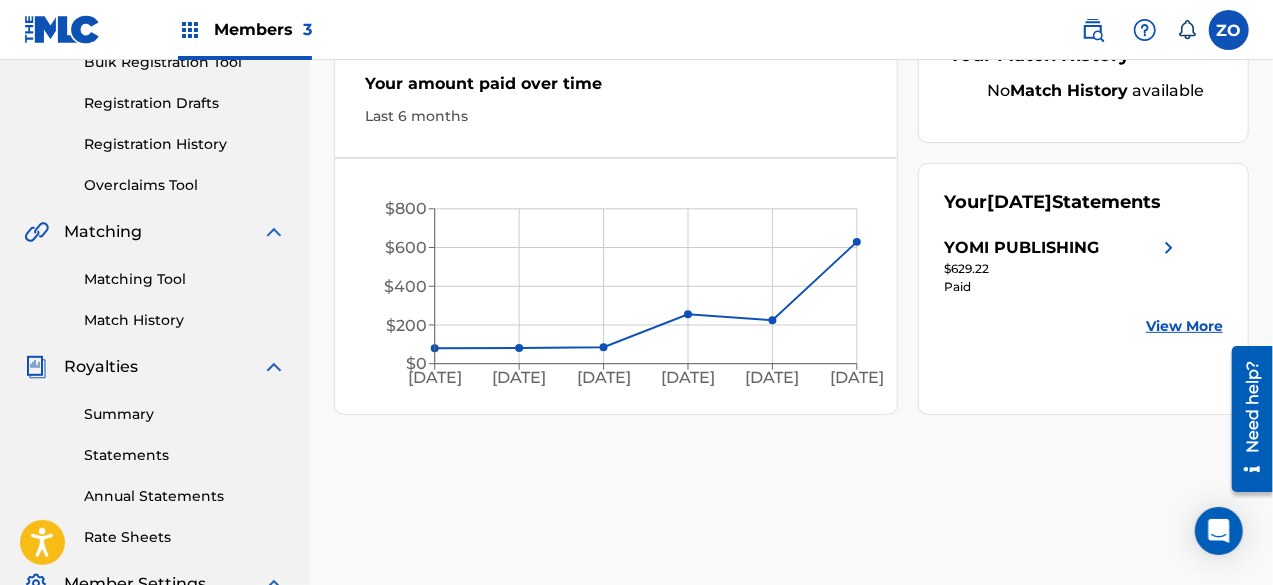 scroll, scrollTop: 316, scrollLeft: 0, axis: vertical 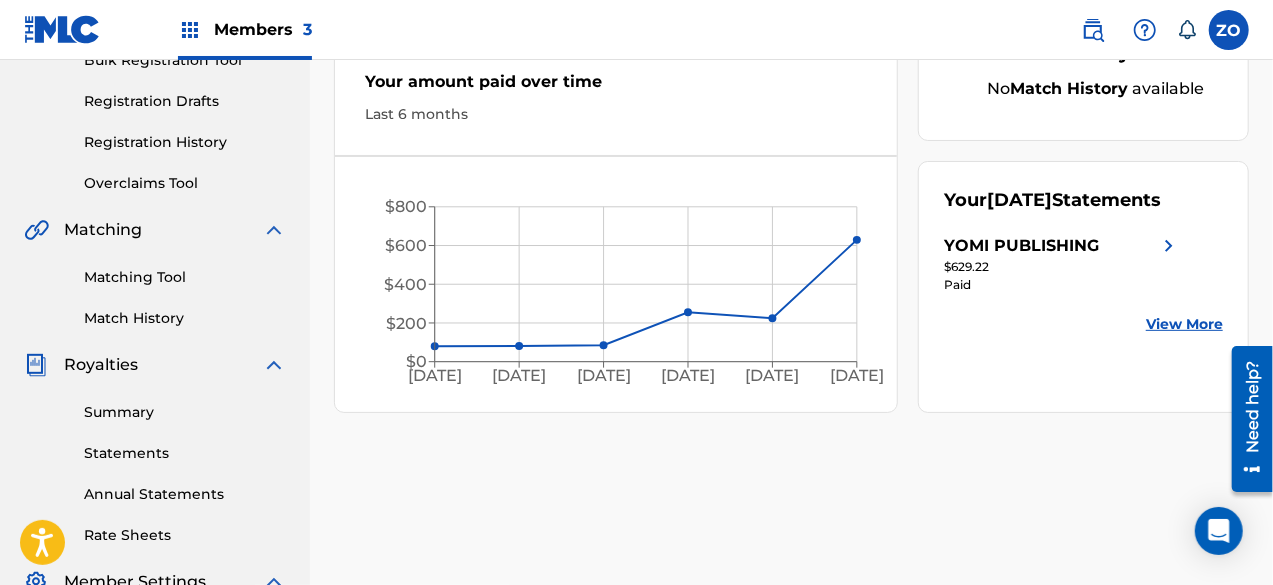 click at bounding box center (1169, 246) 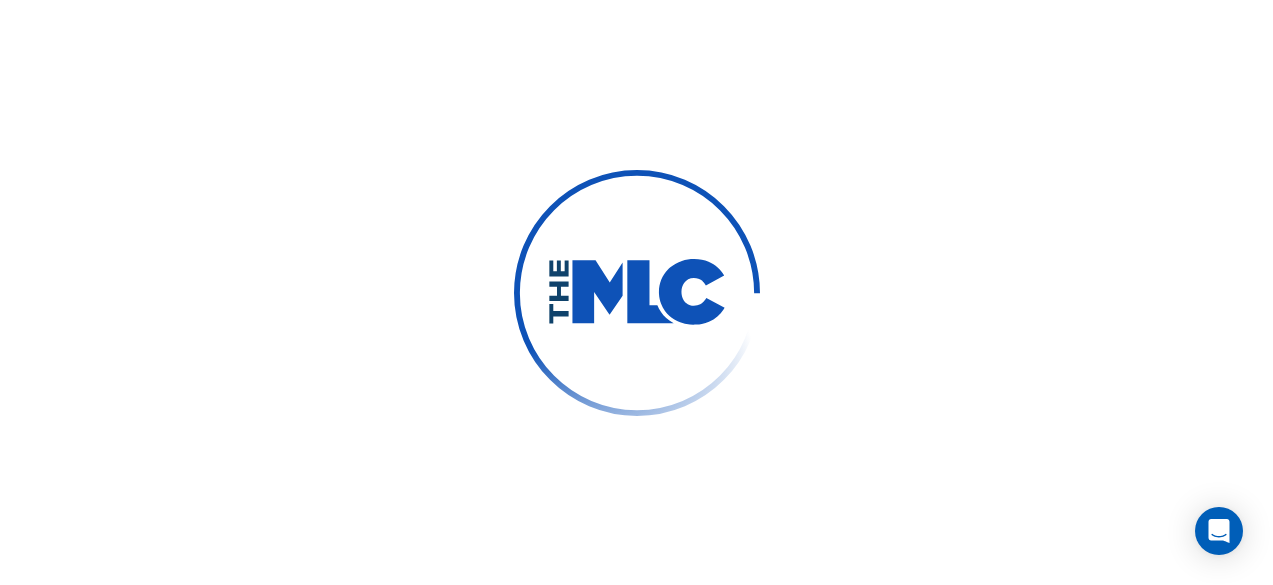 scroll, scrollTop: 0, scrollLeft: 0, axis: both 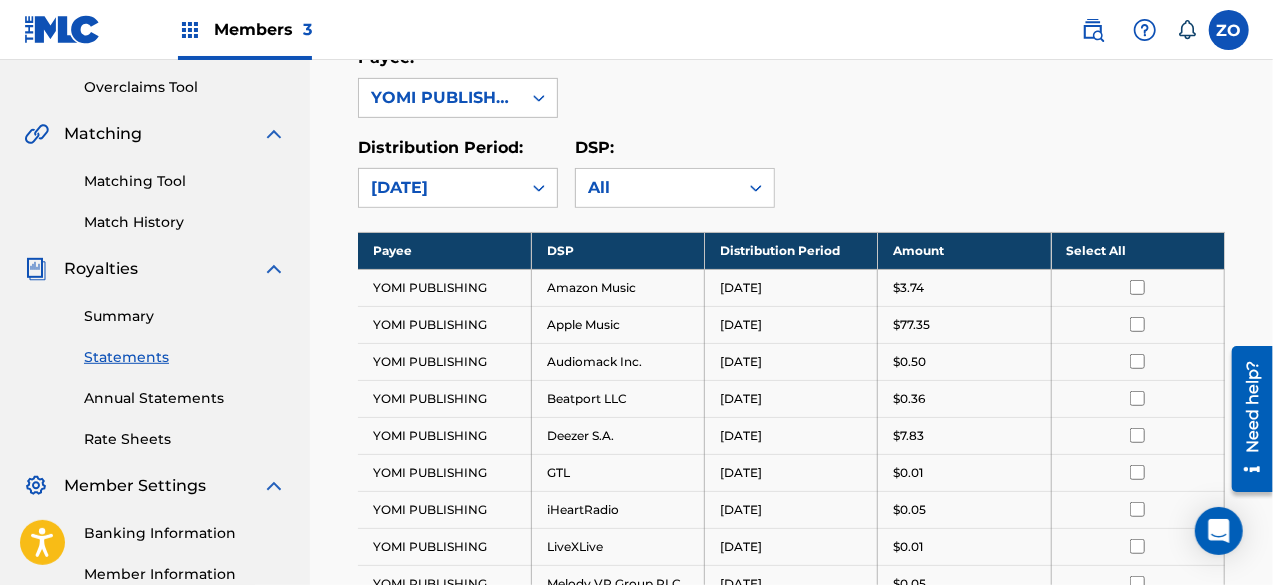 click on "Summary" at bounding box center (185, 316) 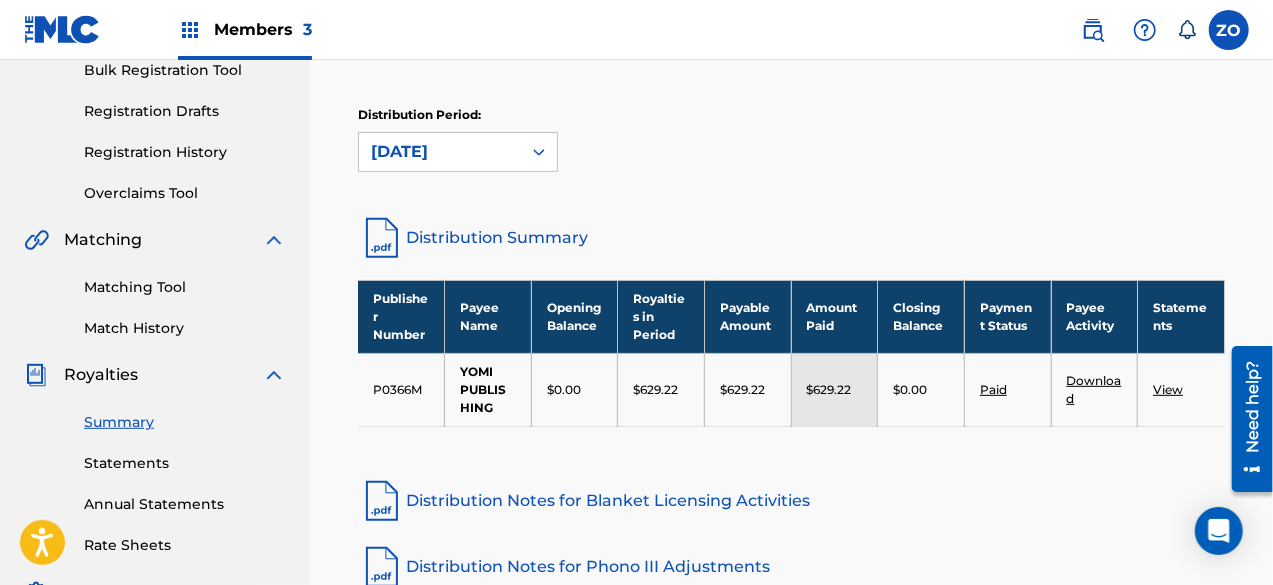 scroll, scrollTop: 328, scrollLeft: 0, axis: vertical 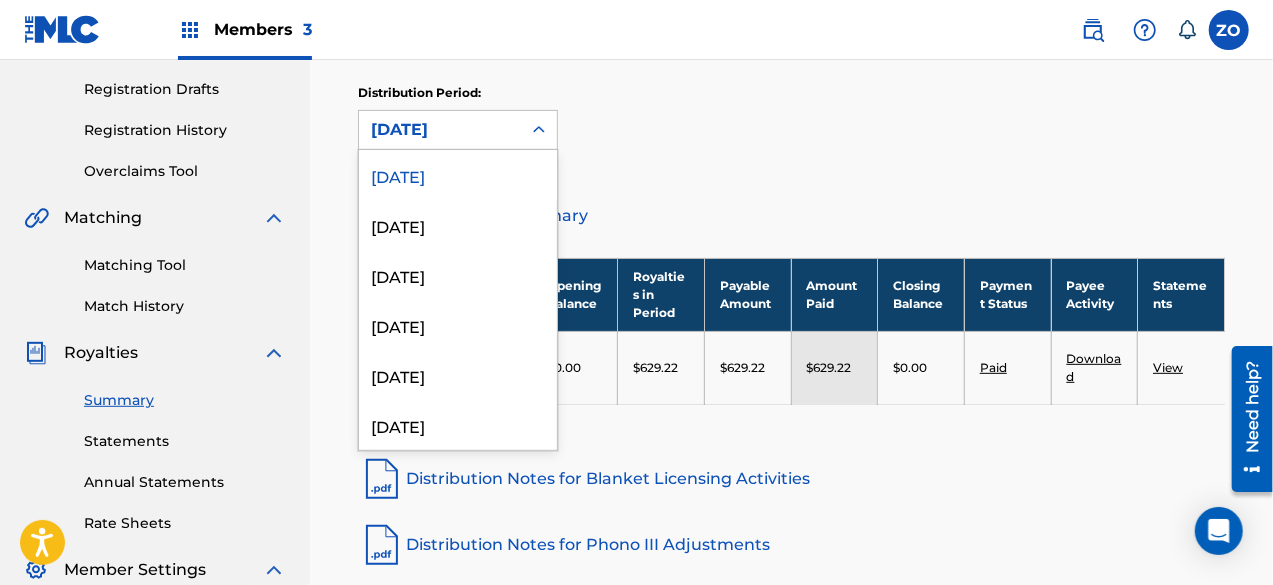 click on "Royalties Select your desired distribution period from the drop-down menu to see a summary of information for that period. Notes on blanket licensing activities and dates for historical unmatched royalties, as well as the distribution certification, are available in PDF form at the bottom of the screen. PLEASE NOTE: This information is not unique to your account. Distribution Period: 51 results available. Use Up and Down to choose options, press Enter to select the currently focused option, press Escape to exit the menu, press Tab to select the option and exit the menu. June 2025 June 2025 May 2025 April 2025 March 2025 February 2025 January 2025 December 2024 November 2024 October 2024 September 2024 August 2024 July 2024 June 2024 May 2024 April 2024 March 2024 February 2024 January 2024 December 2023 November 2023 October 2023 September 2023 August 2023 July 2023 June 2023 May 2023 April 2023 March 2023 February 2023 January 2023 December 2022 November 2022 October 2022 September 2022 August 2022 July 2022" at bounding box center [791, 299] 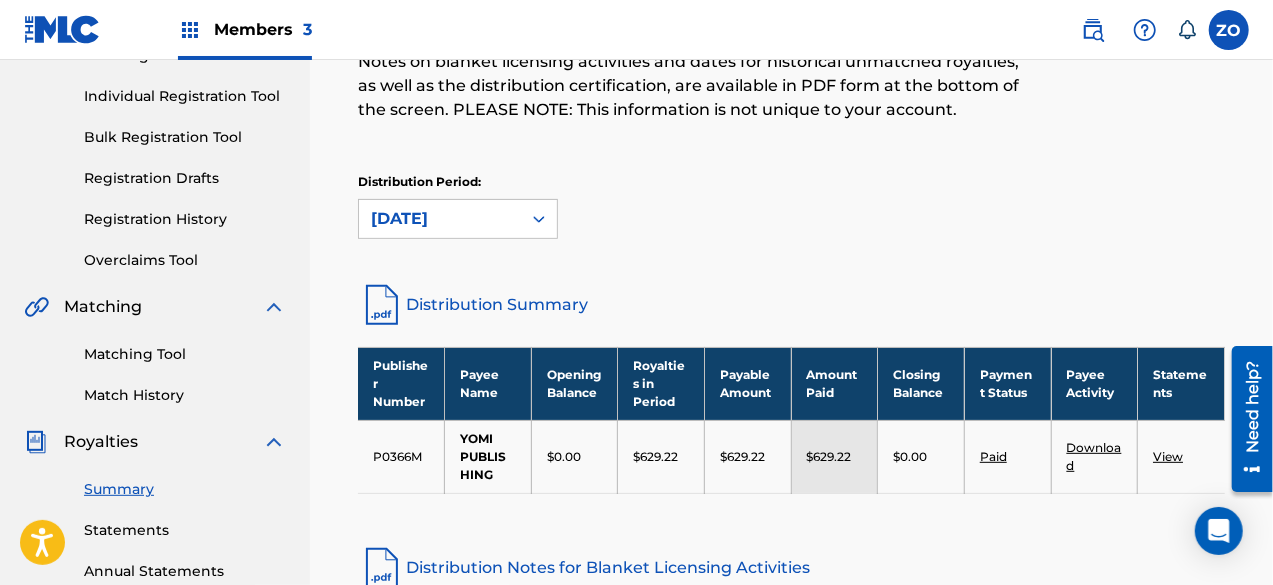 scroll, scrollTop: 203, scrollLeft: 0, axis: vertical 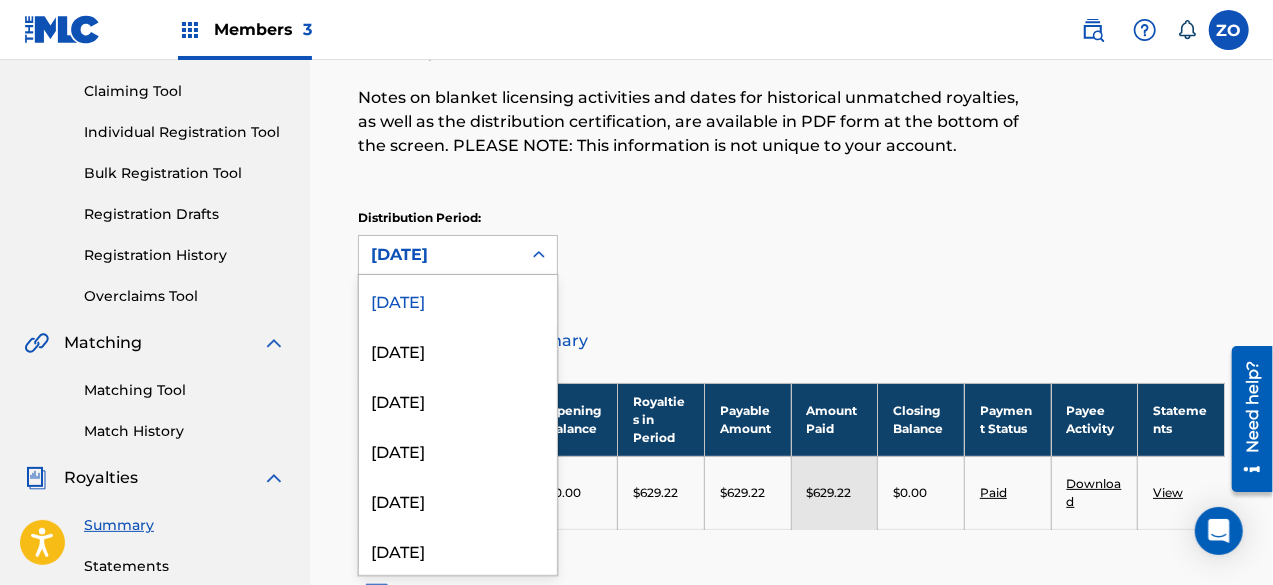 click on "May 2025" at bounding box center (458, 350) 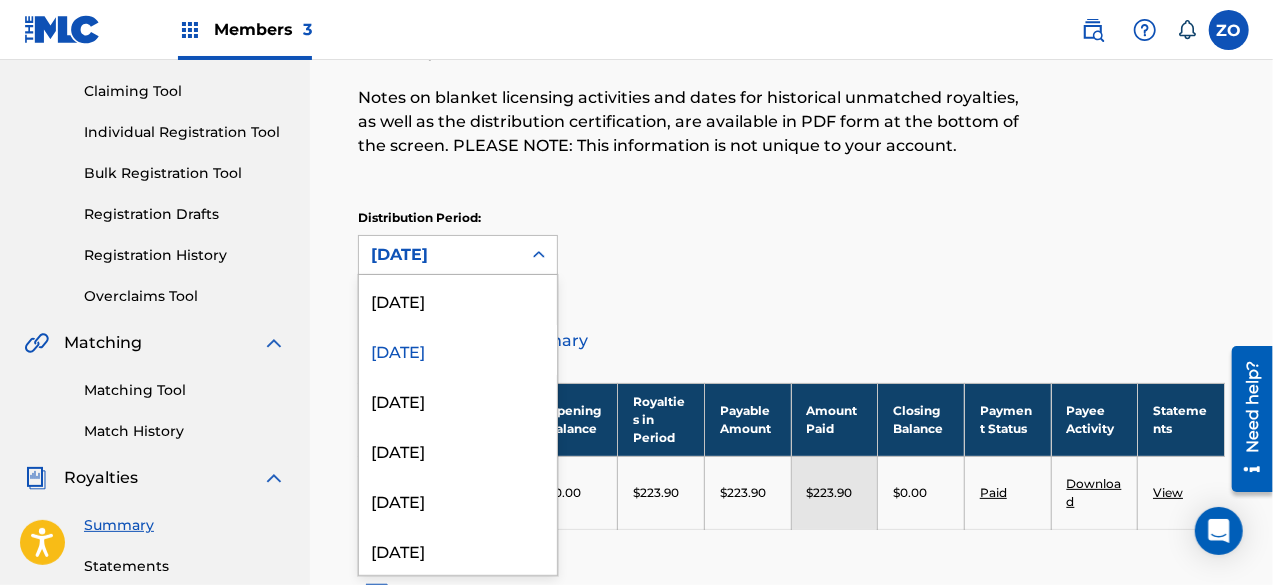 click on "April 2025" at bounding box center [458, 400] 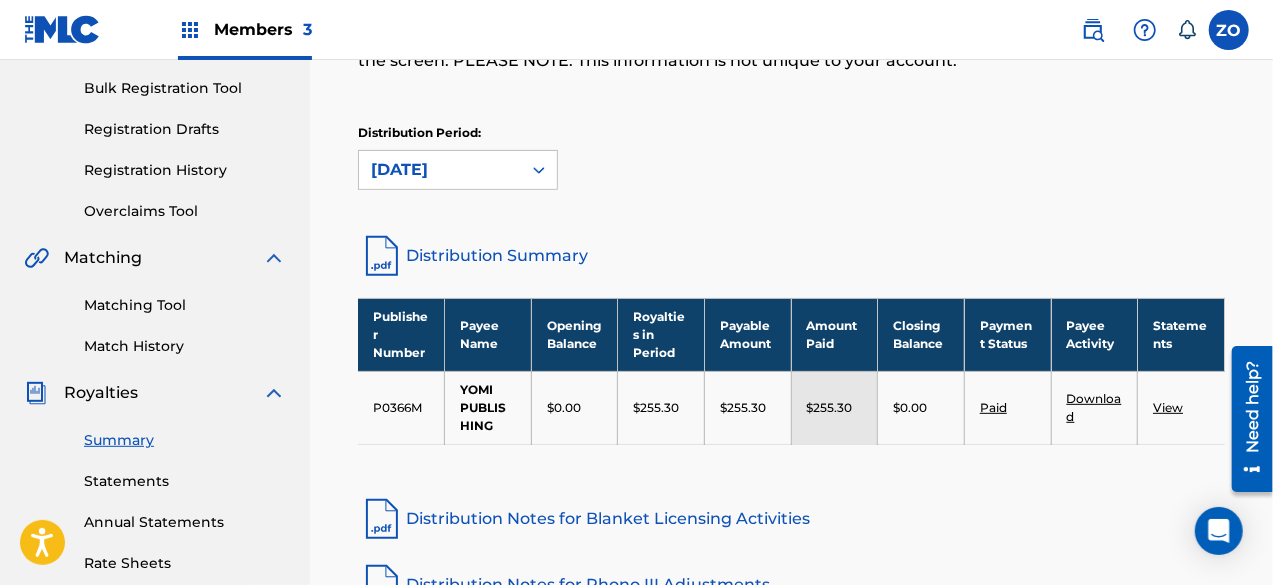 scroll, scrollTop: 287, scrollLeft: 0, axis: vertical 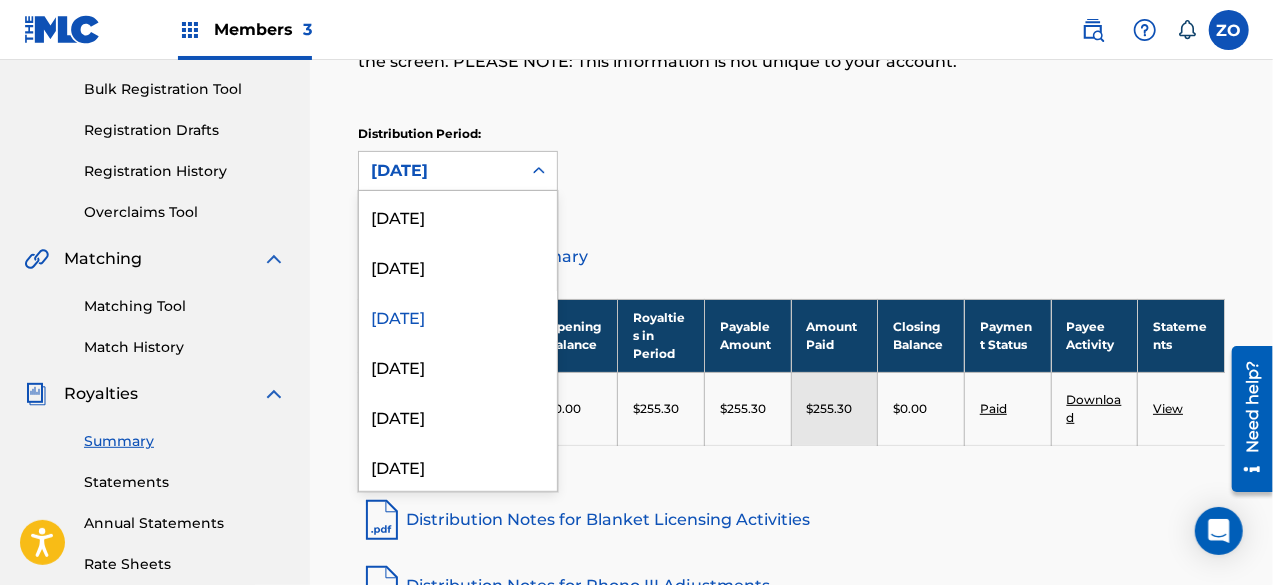 click on "March 2025" at bounding box center (458, 366) 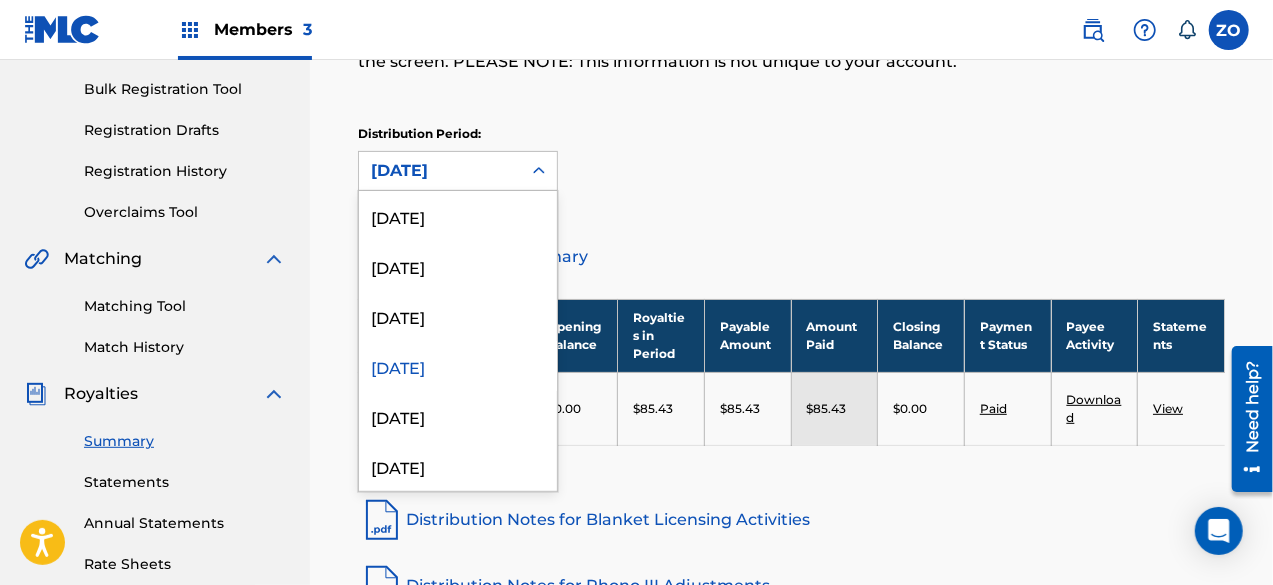 click on "February 2025" at bounding box center [458, 416] 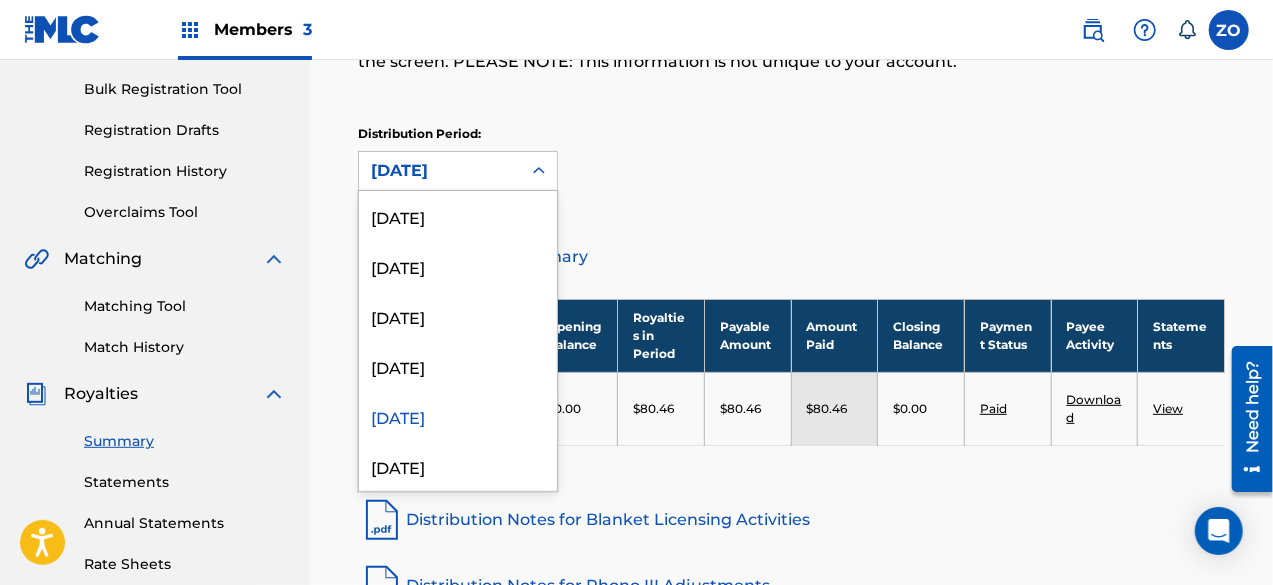 click on "April 2025" at bounding box center [458, 316] 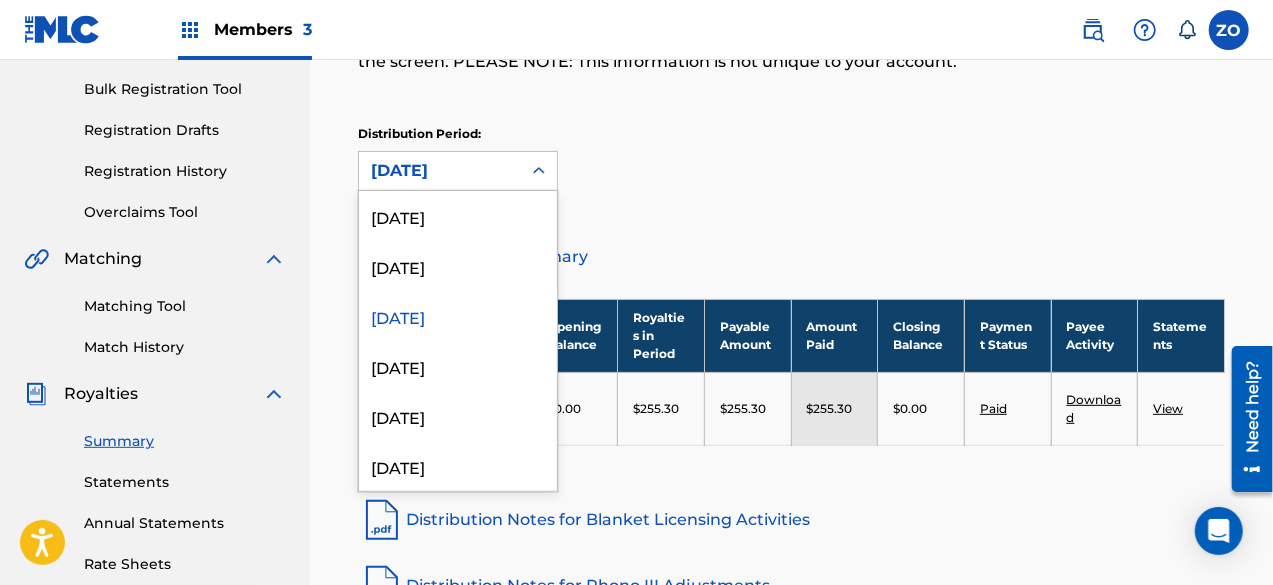 click on "May 2025" at bounding box center (458, 266) 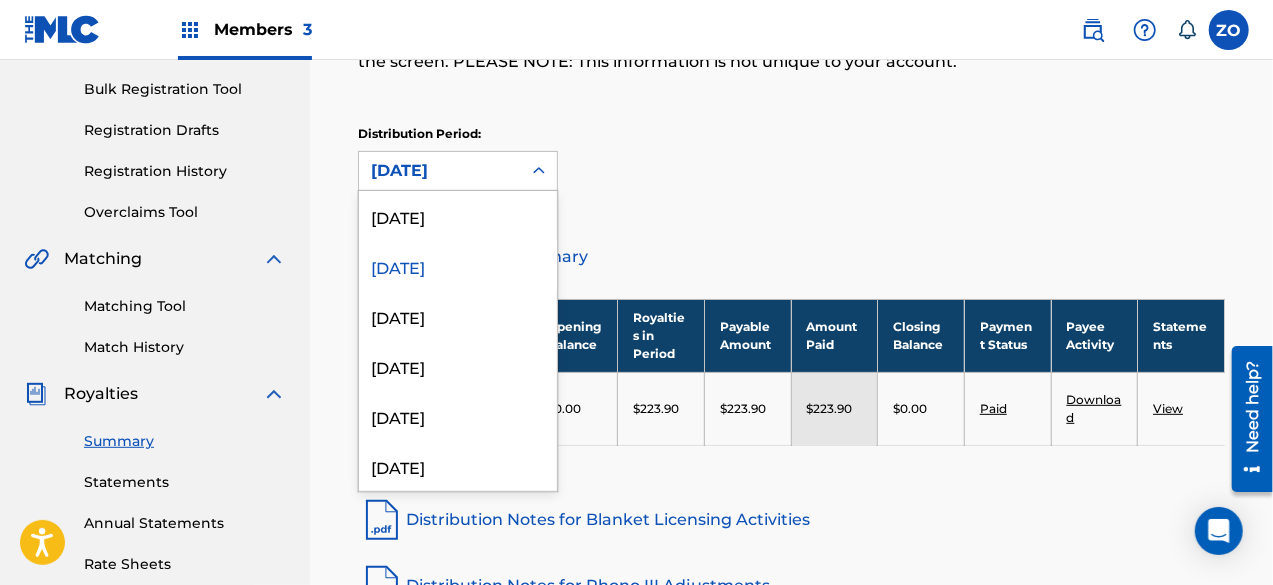 click on "[DATE]" at bounding box center [458, 216] 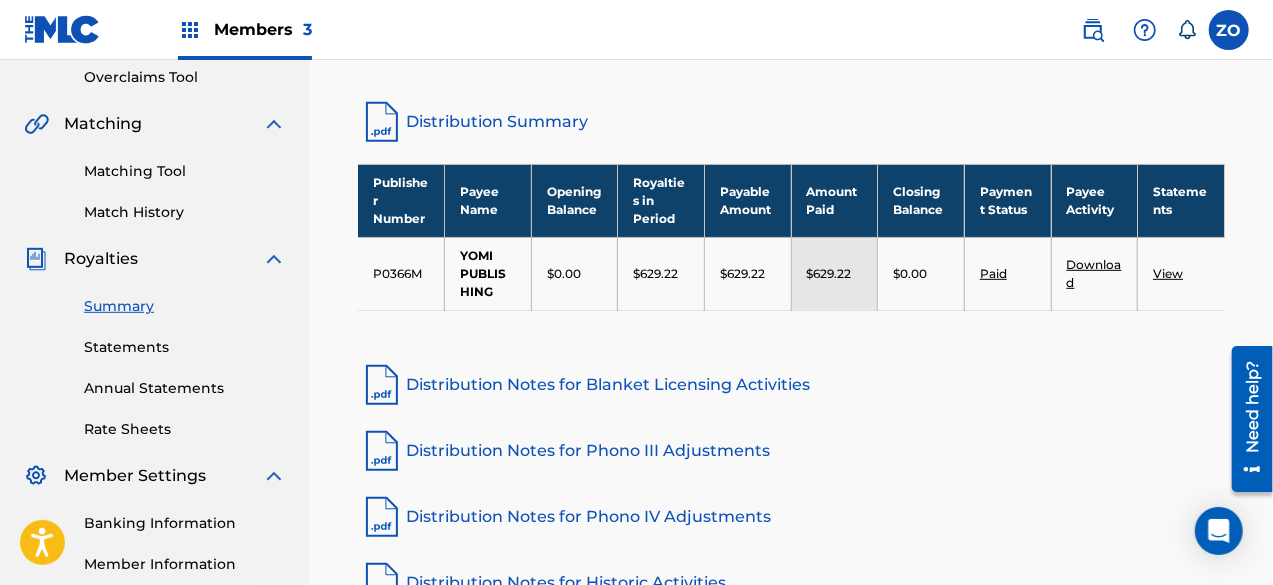 scroll, scrollTop: 424, scrollLeft: 0, axis: vertical 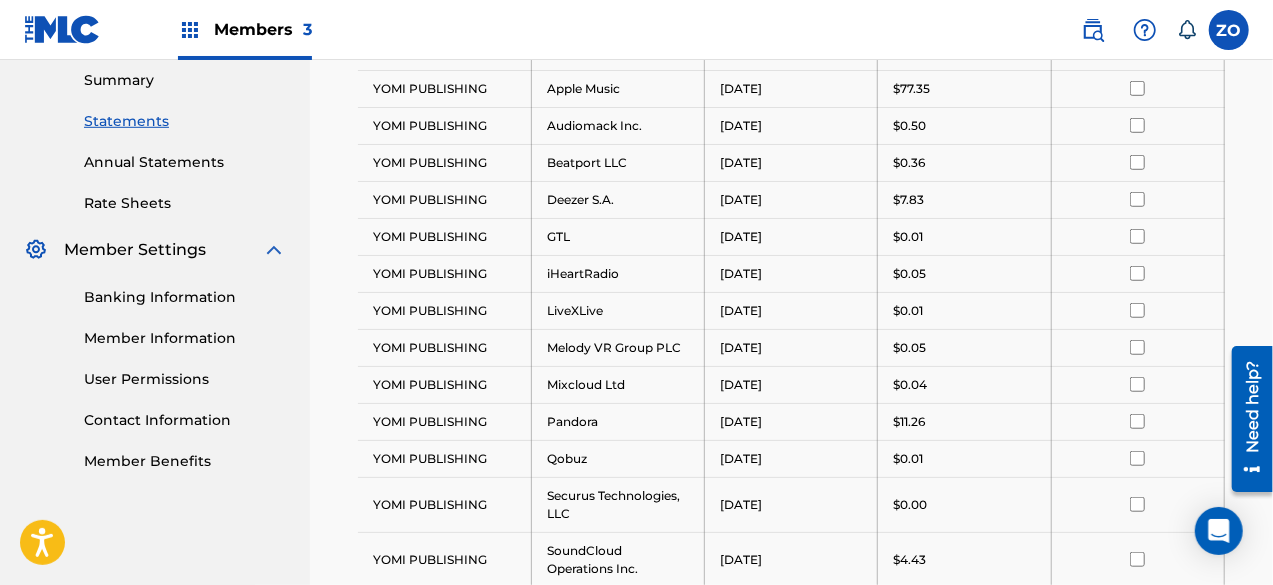 click on "Banking Information" at bounding box center (185, 297) 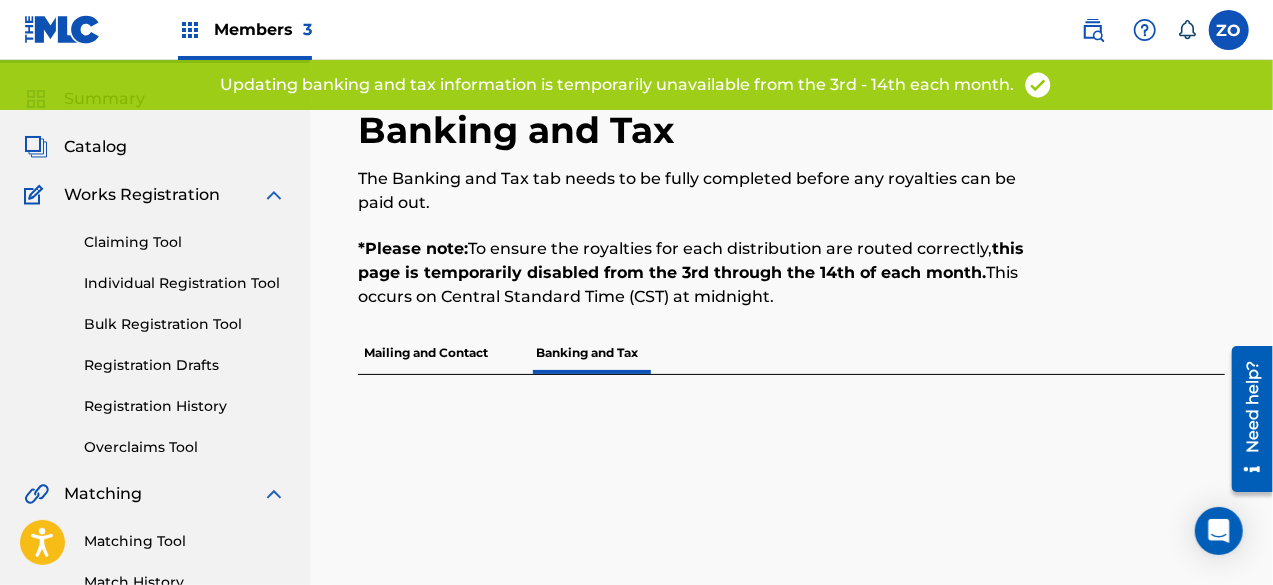 scroll, scrollTop: 53, scrollLeft: 0, axis: vertical 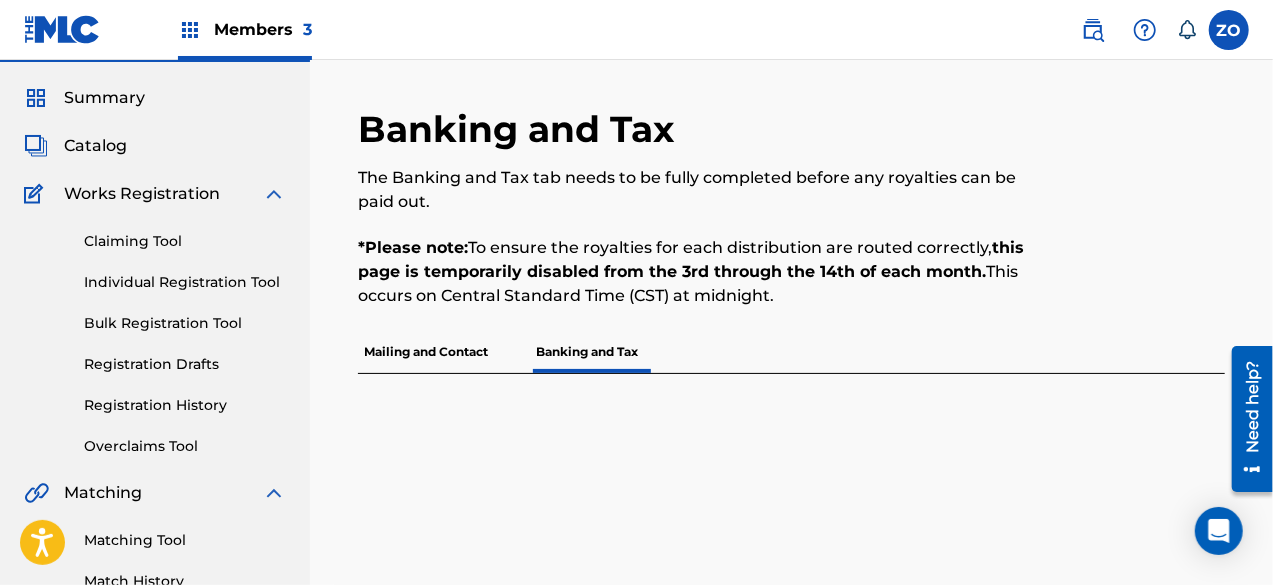 click on "Mailing and Contact" at bounding box center (426, 352) 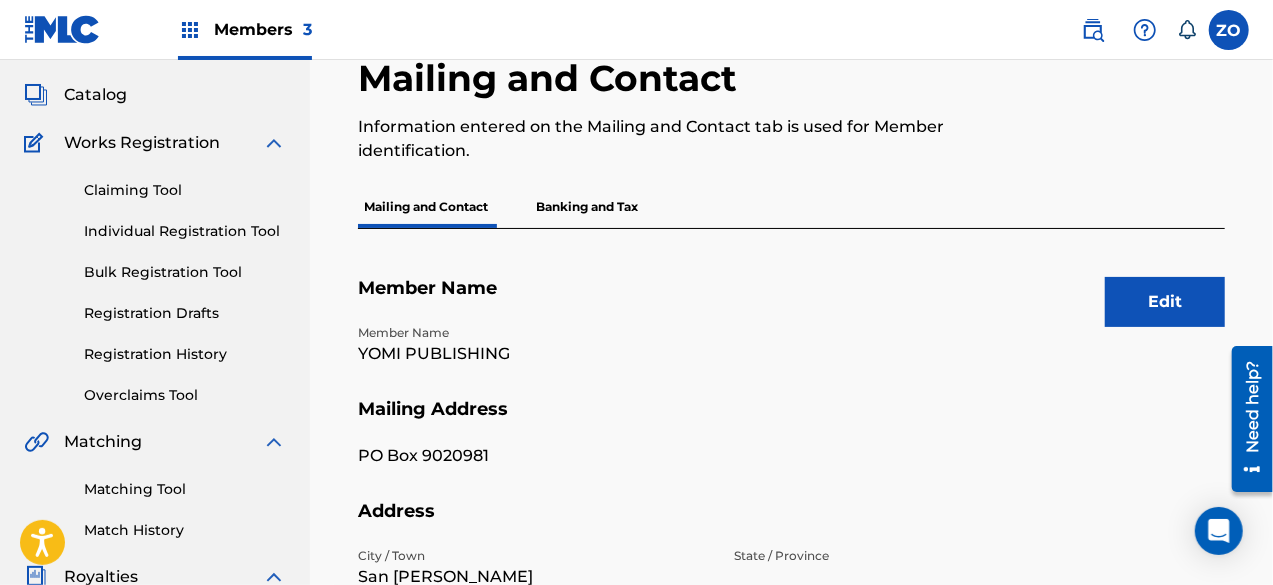 scroll, scrollTop: 0, scrollLeft: 0, axis: both 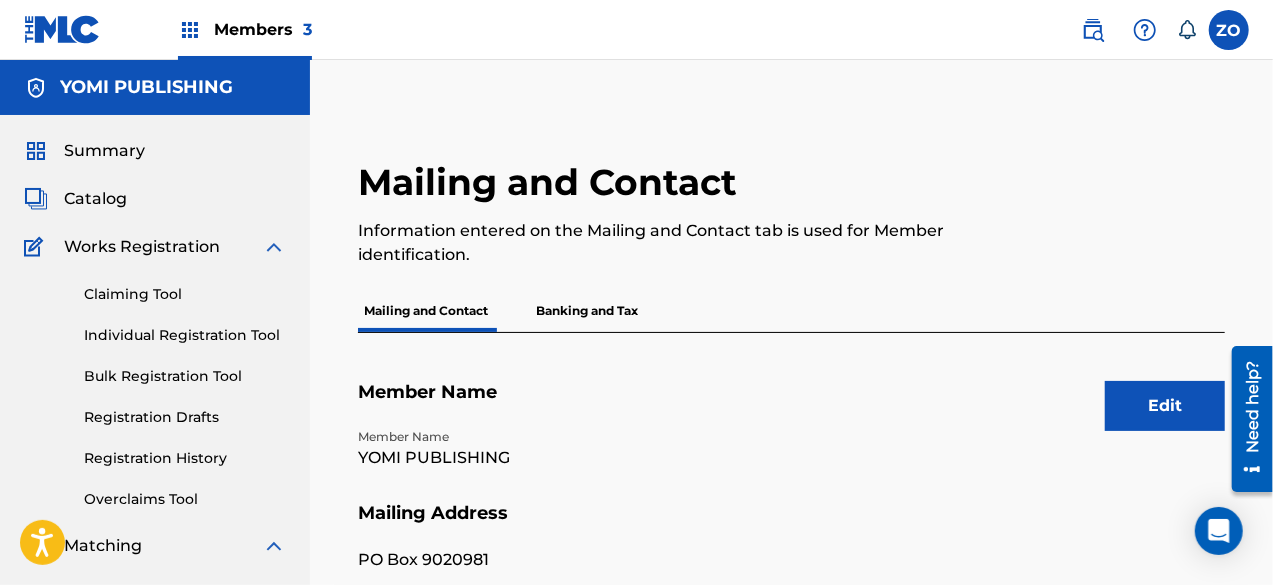 click on "Banking and Tax" at bounding box center [587, 311] 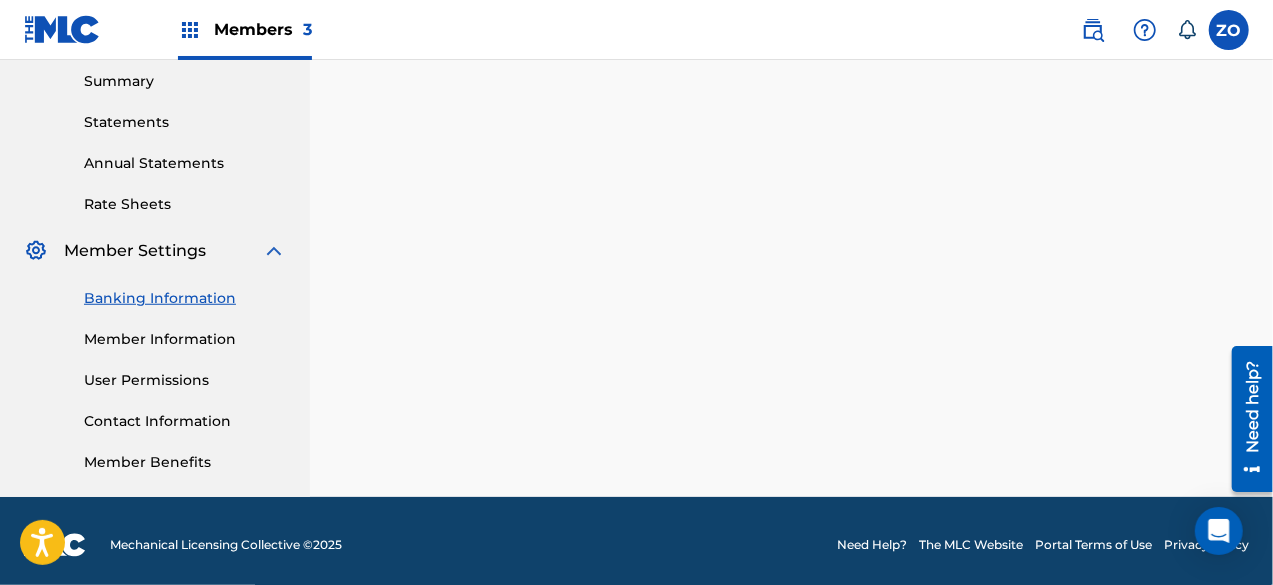 scroll, scrollTop: 654, scrollLeft: 0, axis: vertical 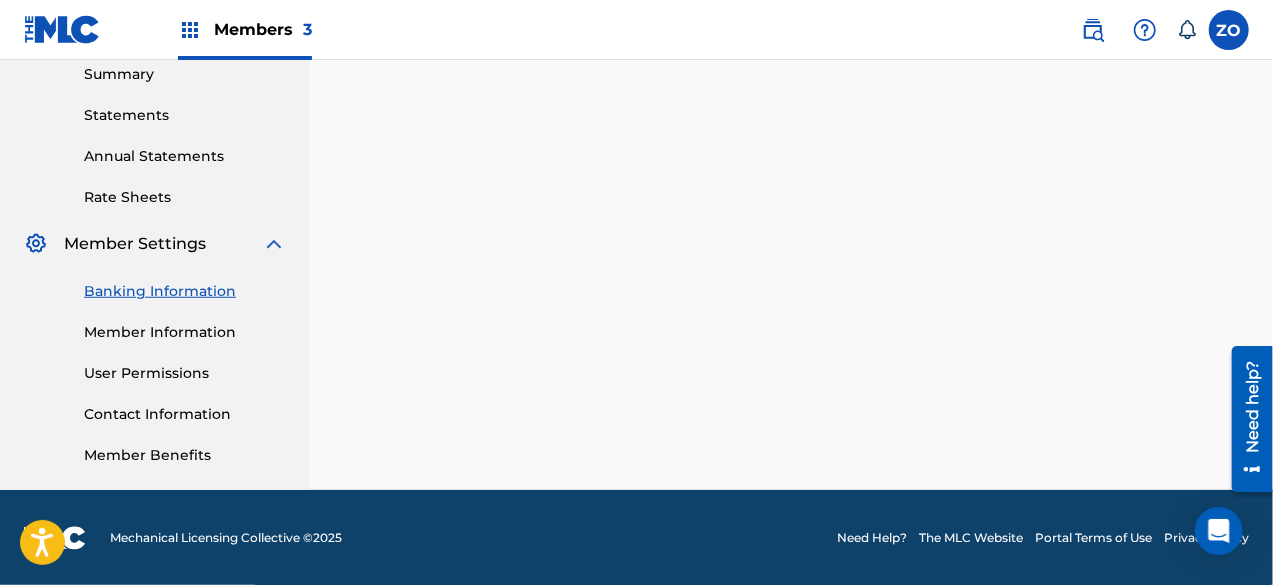 click on "Banking Information" at bounding box center [185, 291] 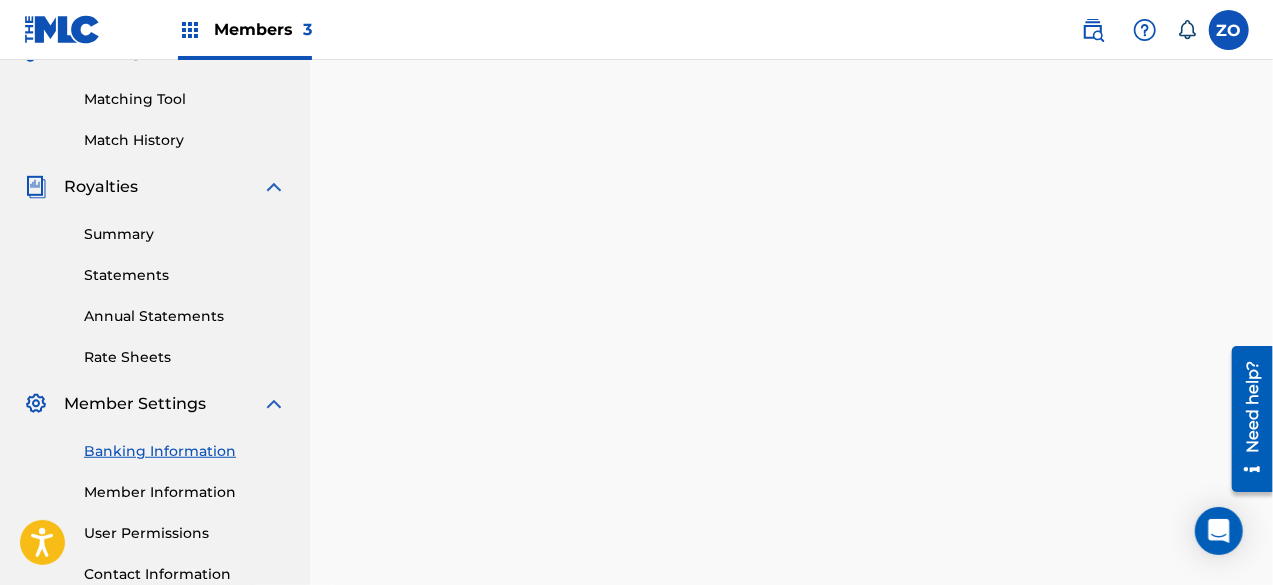 scroll, scrollTop: 499, scrollLeft: 0, axis: vertical 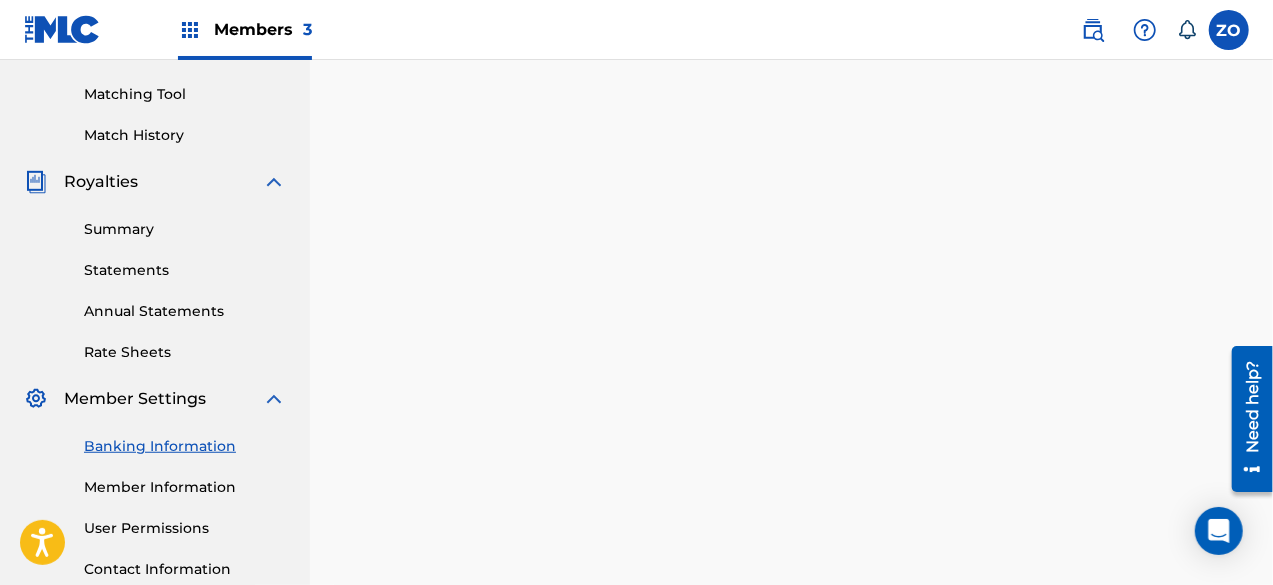 click on "Banking Information" at bounding box center (185, 446) 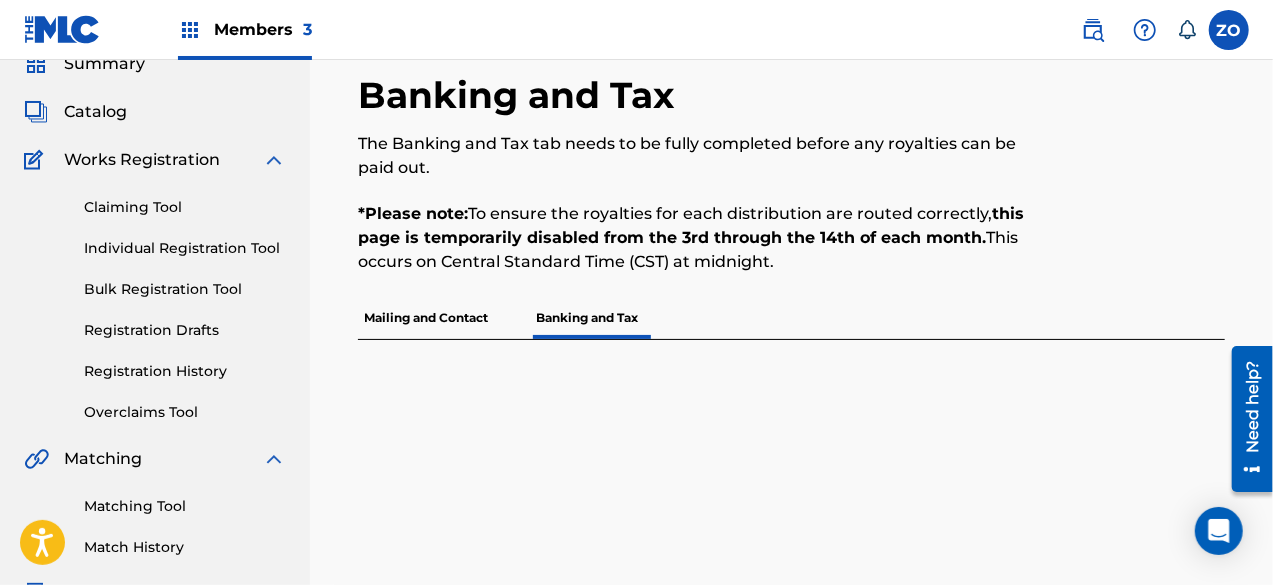 scroll, scrollTop: 0, scrollLeft: 0, axis: both 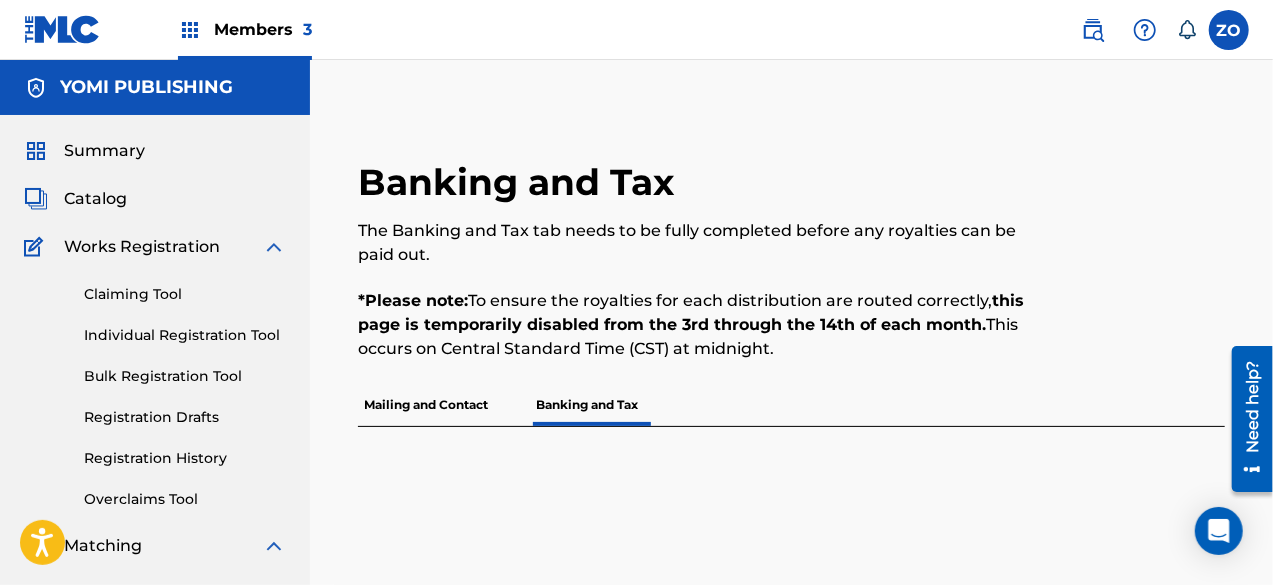 click at bounding box center [190, 30] 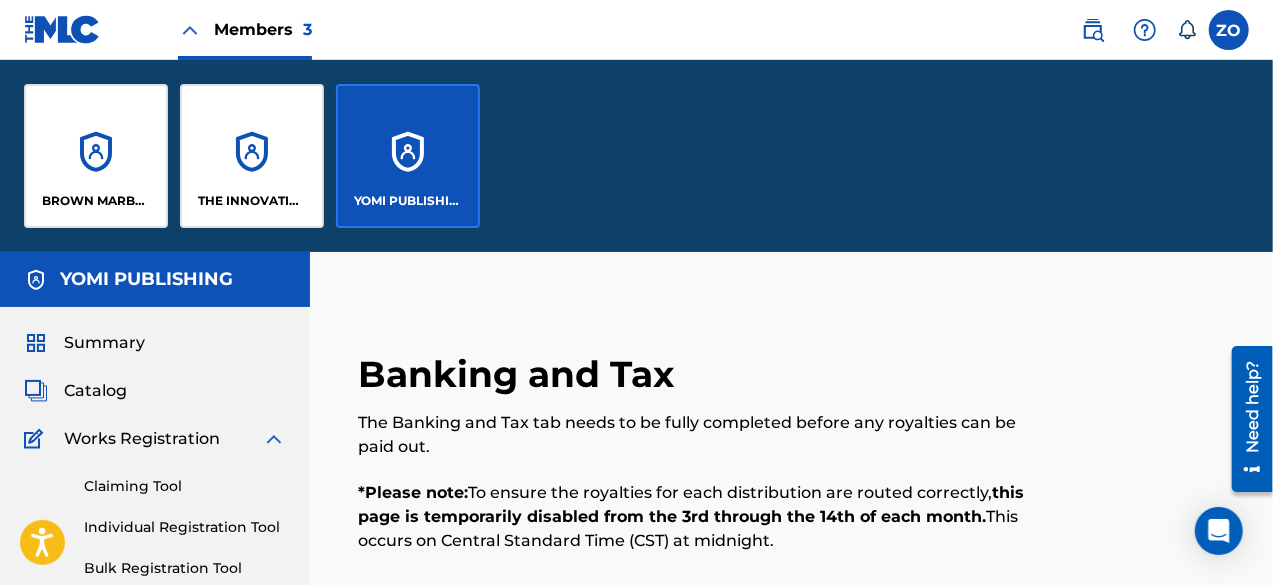 click on "BROWN MARBLE PUBLISHING" at bounding box center (96, 156) 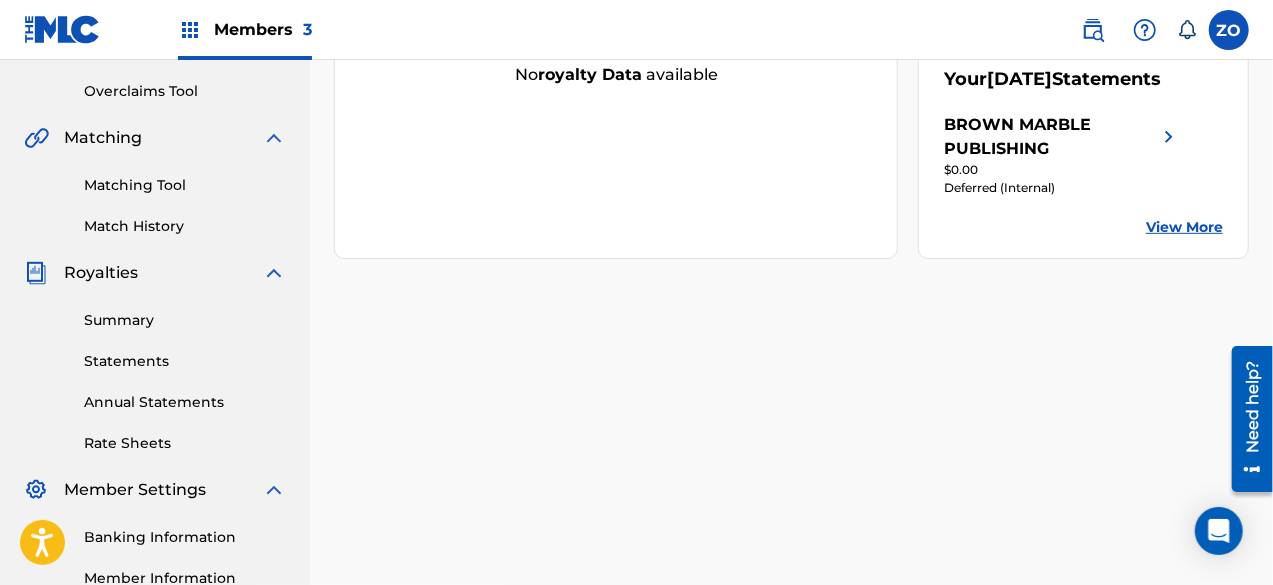 scroll, scrollTop: 419, scrollLeft: 0, axis: vertical 